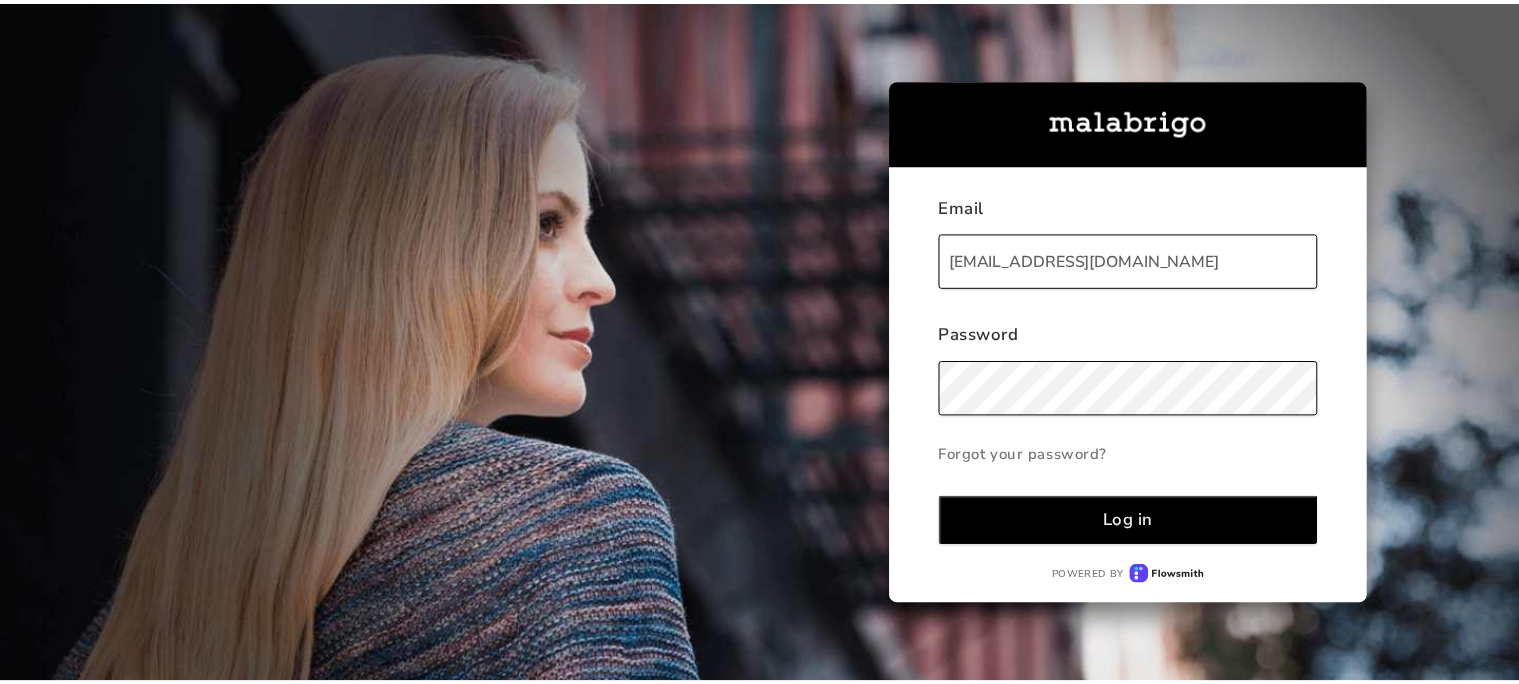 scroll, scrollTop: 0, scrollLeft: 0, axis: both 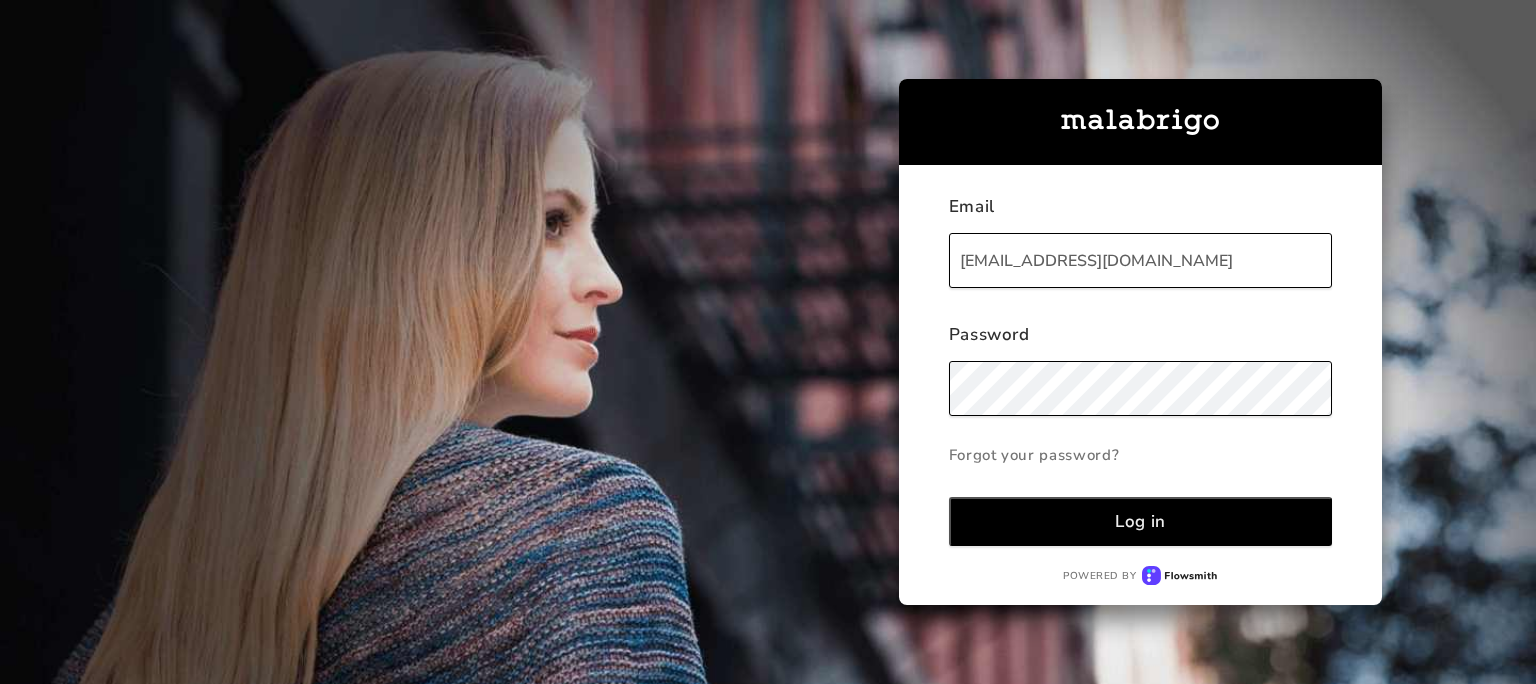 click on "Log in" at bounding box center [1140, 521] 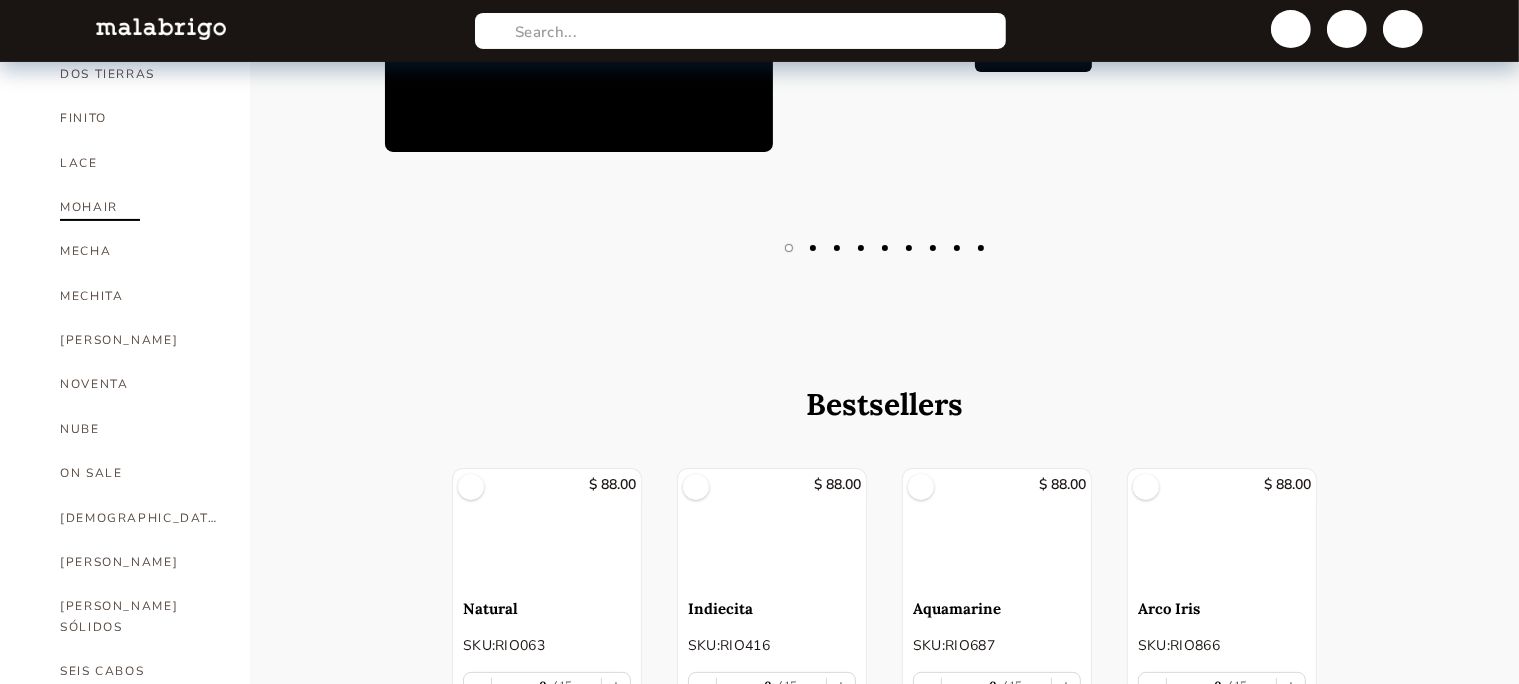 scroll, scrollTop: 528, scrollLeft: 0, axis: vertical 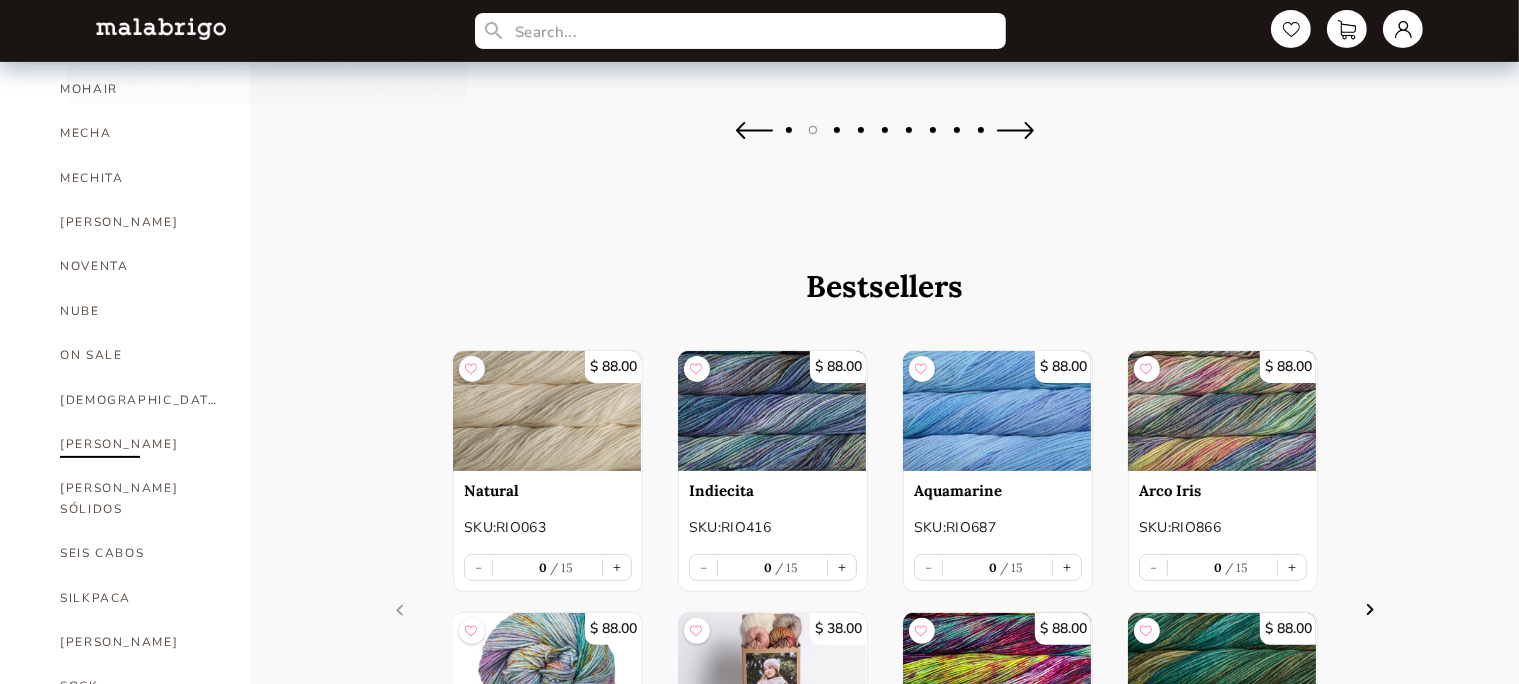 click on "[PERSON_NAME]" at bounding box center [140, 444] 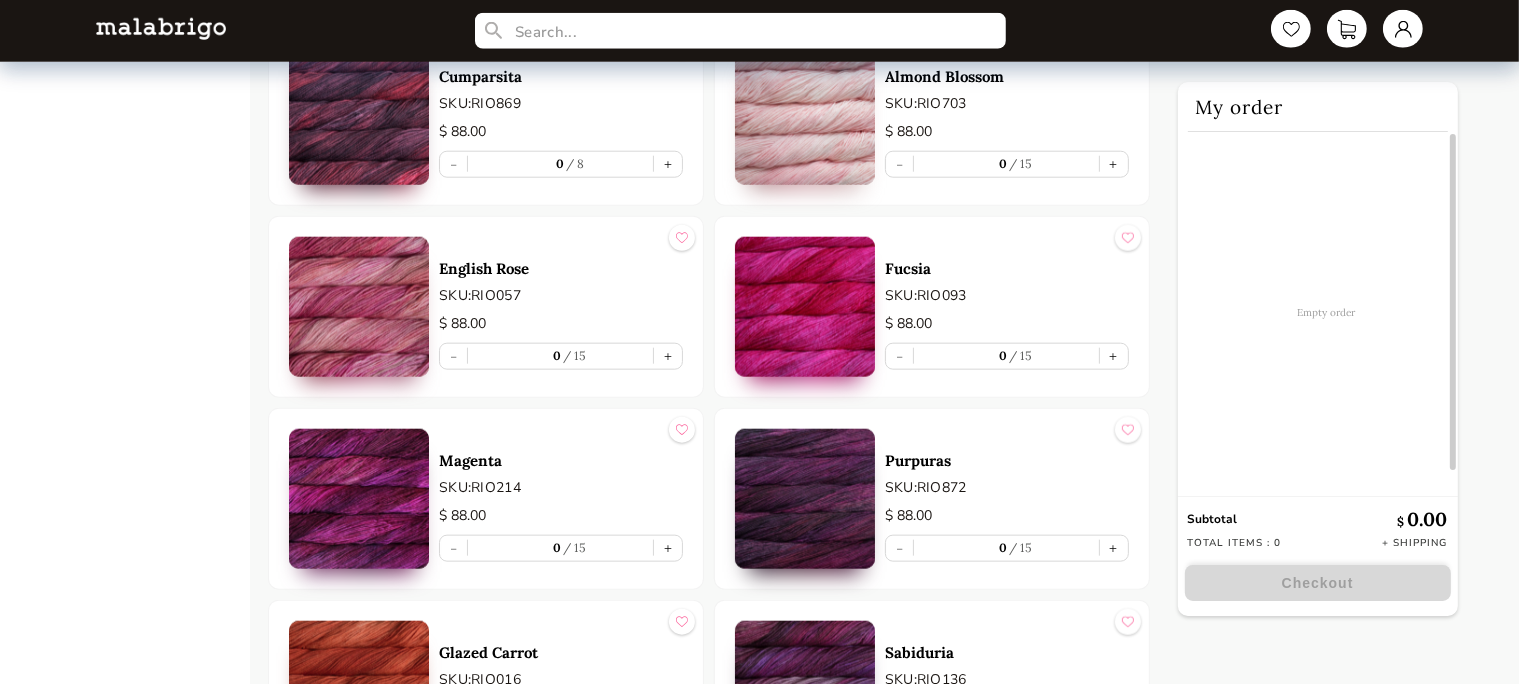 scroll, scrollTop: 2112, scrollLeft: 0, axis: vertical 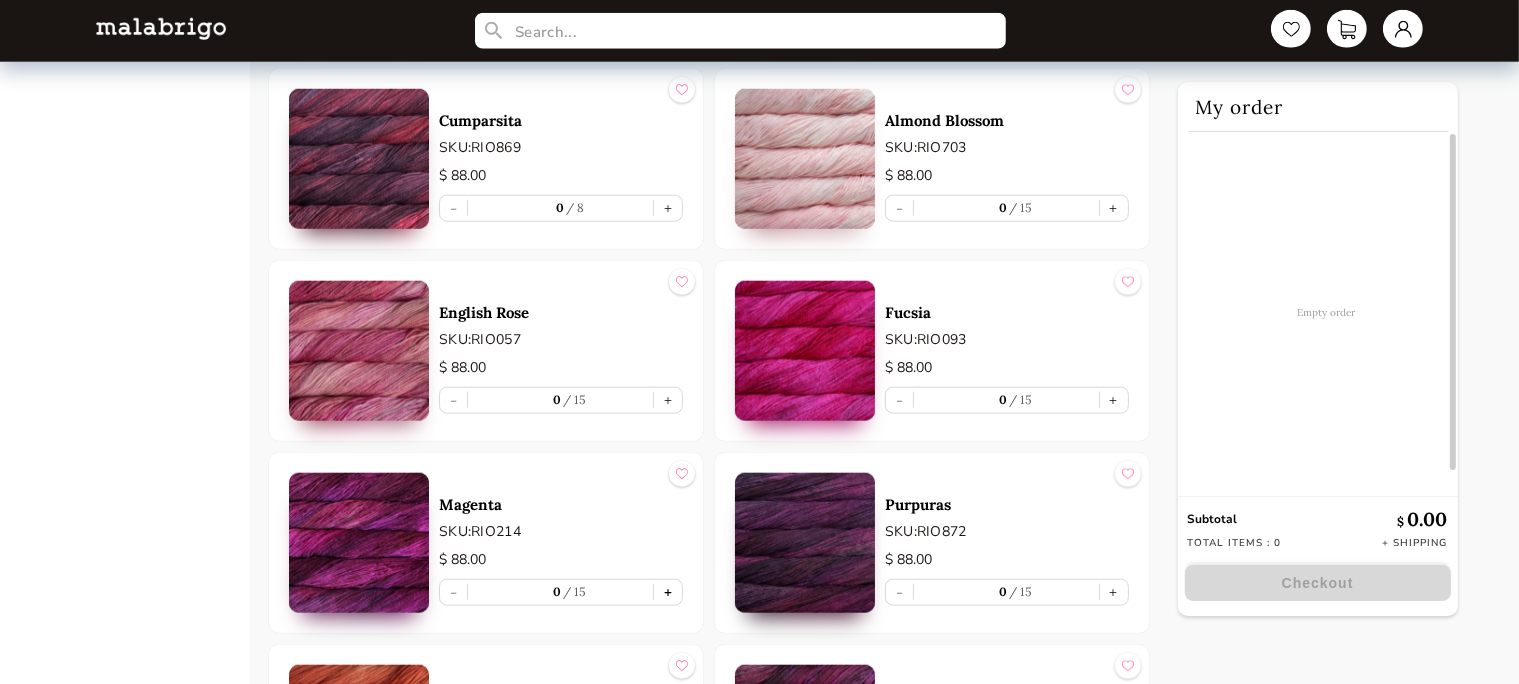 click on "+" at bounding box center [668, 592] 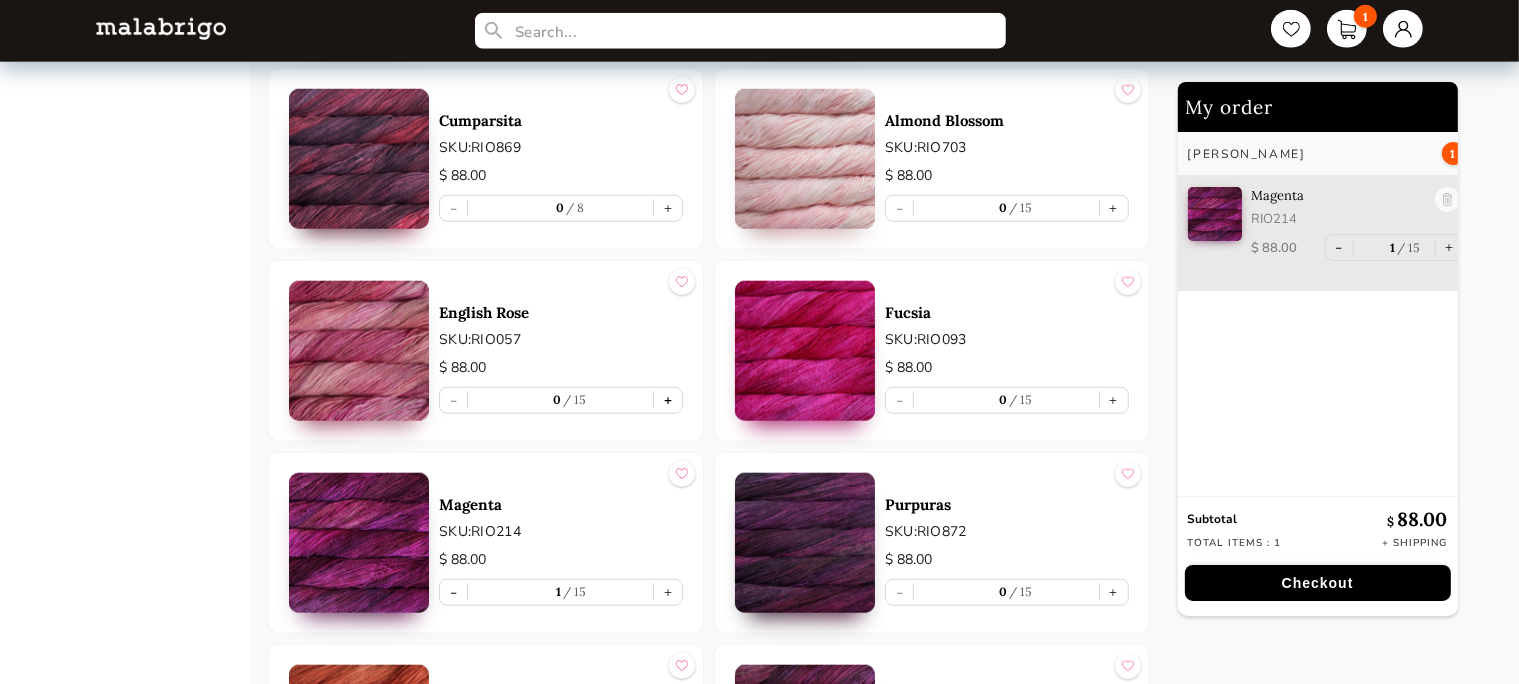 click on "+" at bounding box center (668, 400) 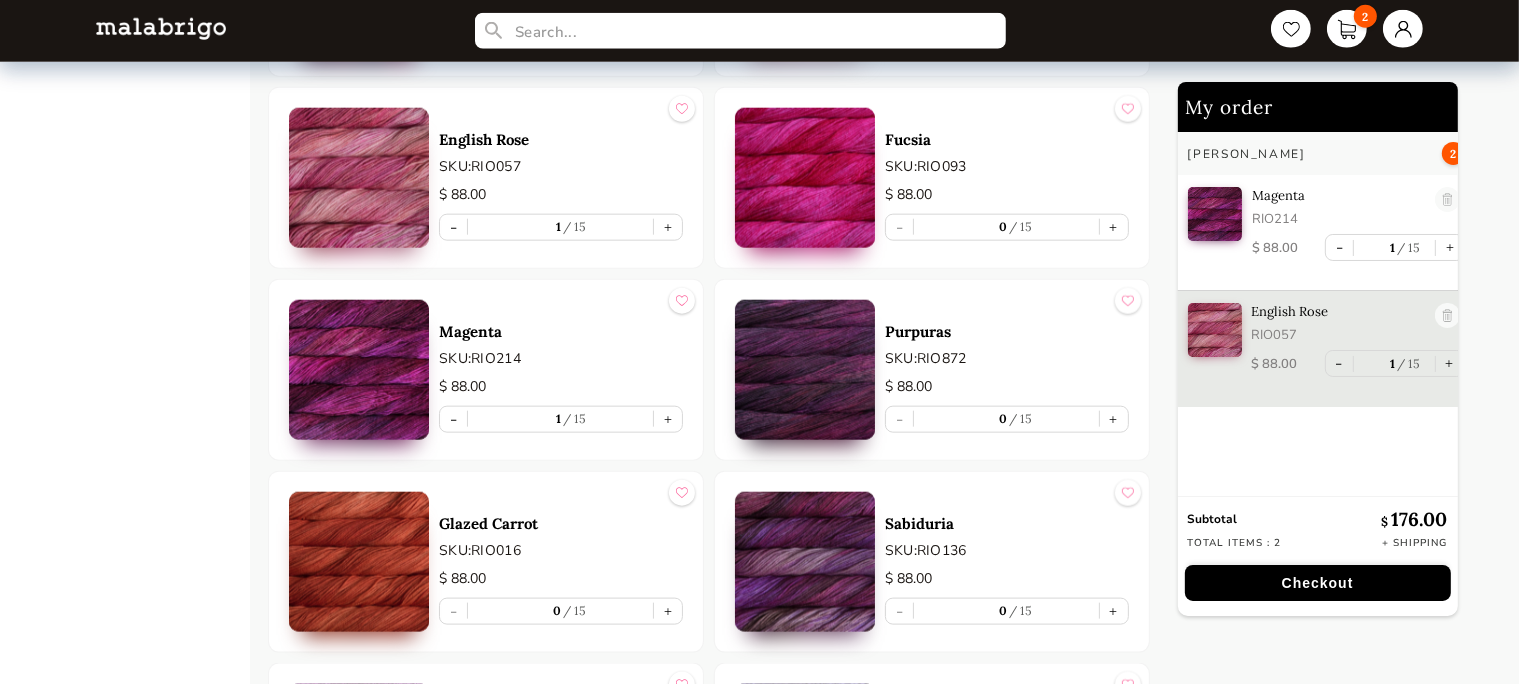 scroll, scrollTop: 2323, scrollLeft: 0, axis: vertical 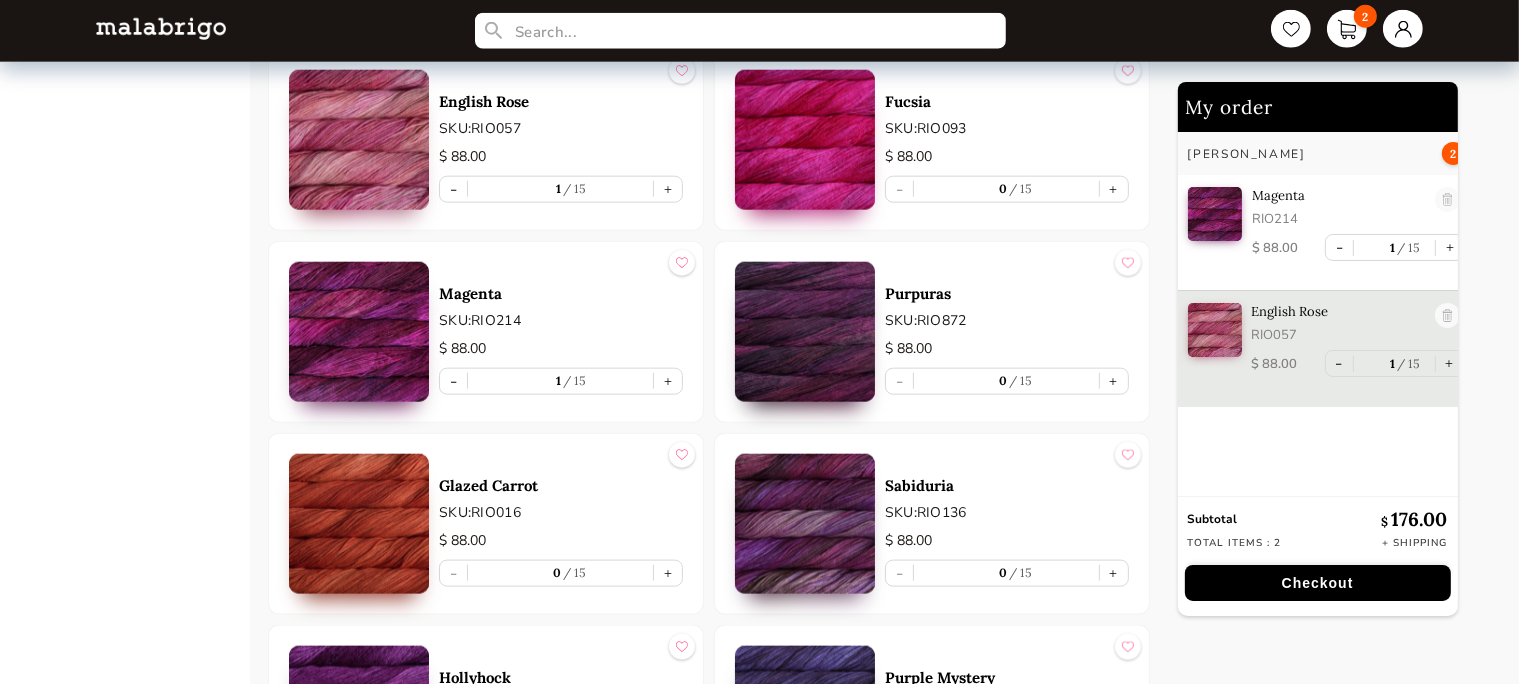 click at bounding box center [805, 332] 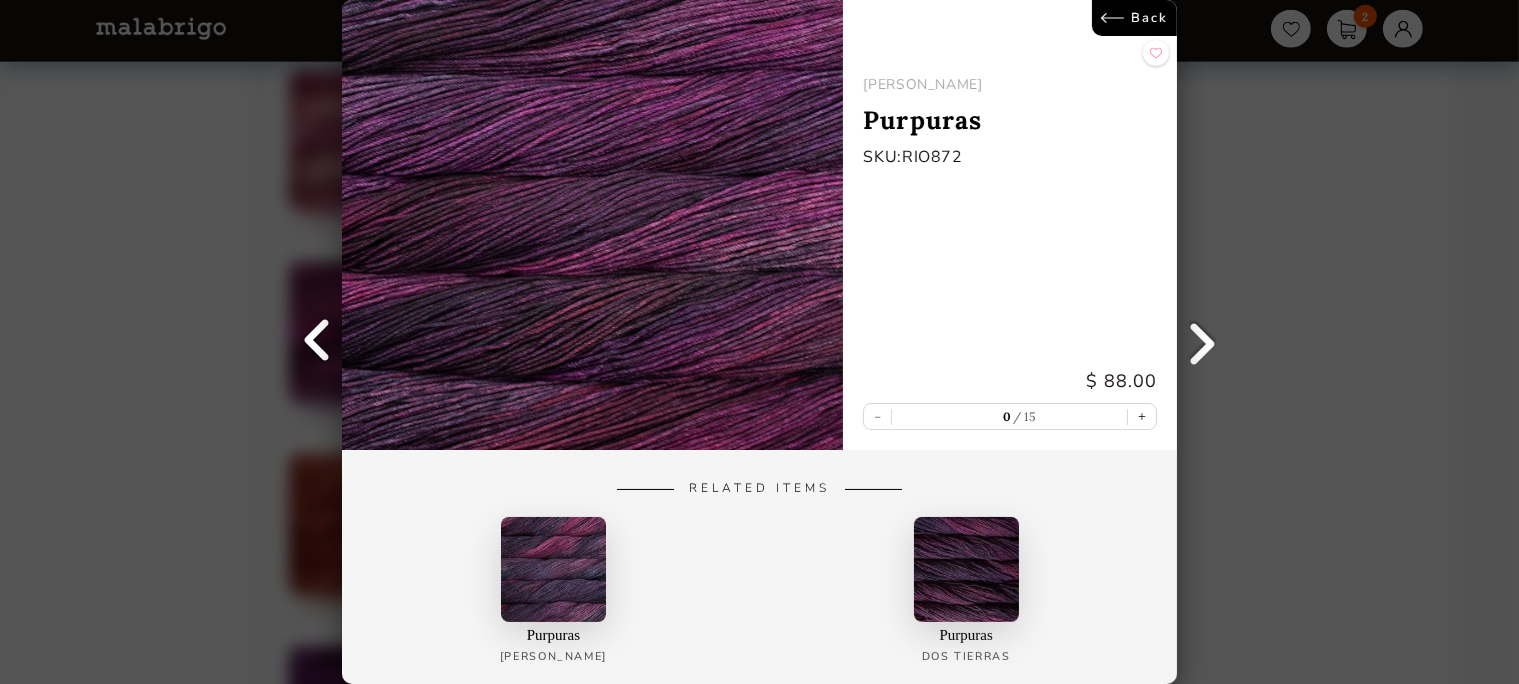 click on "Back" at bounding box center (1134, 18) 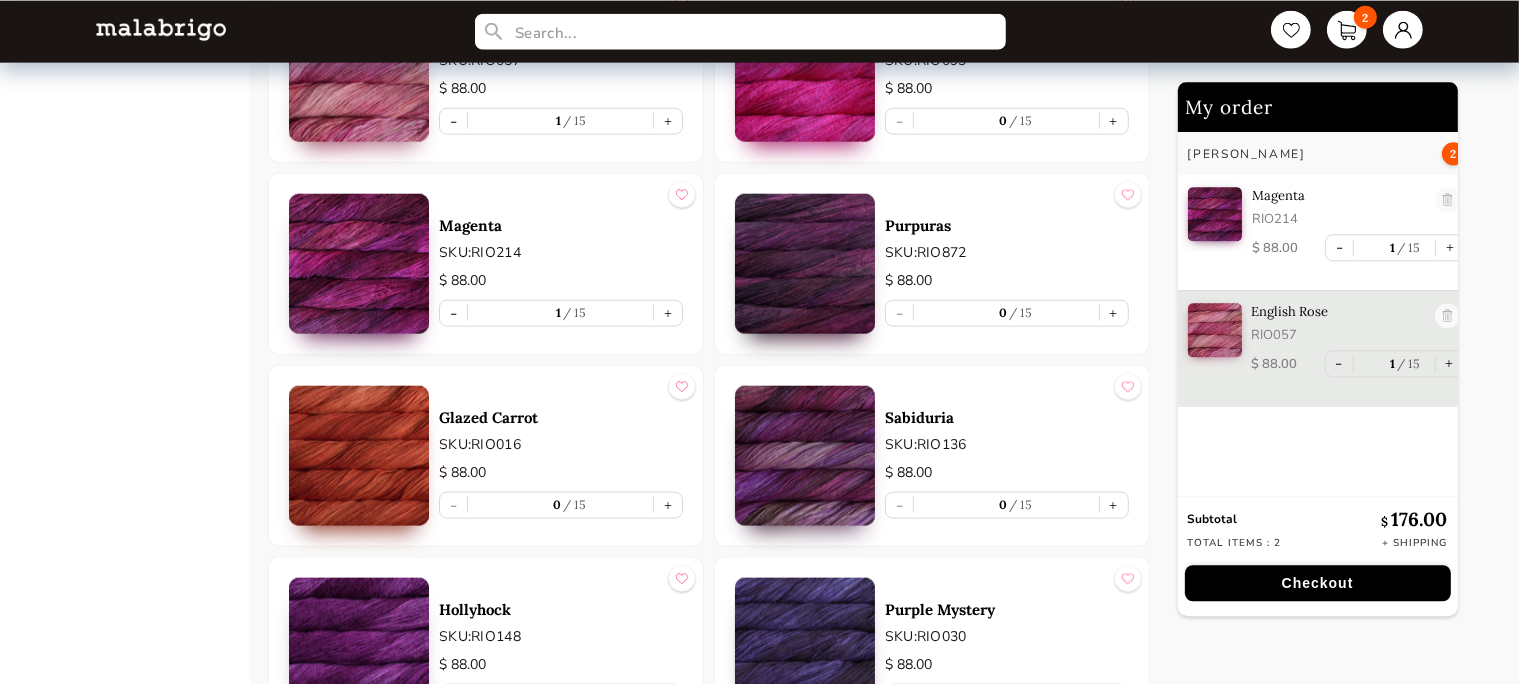 scroll, scrollTop: 2428, scrollLeft: 0, axis: vertical 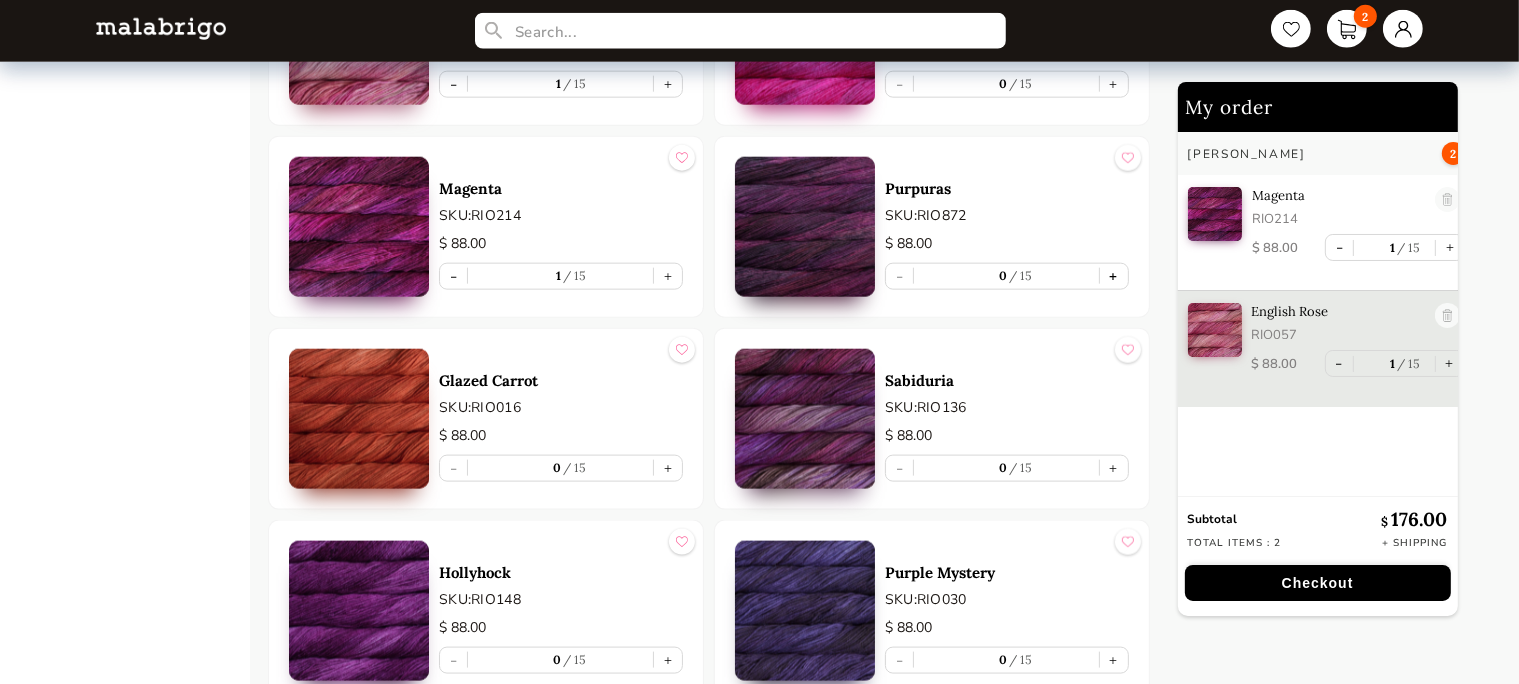 click on "+" at bounding box center [1114, 276] 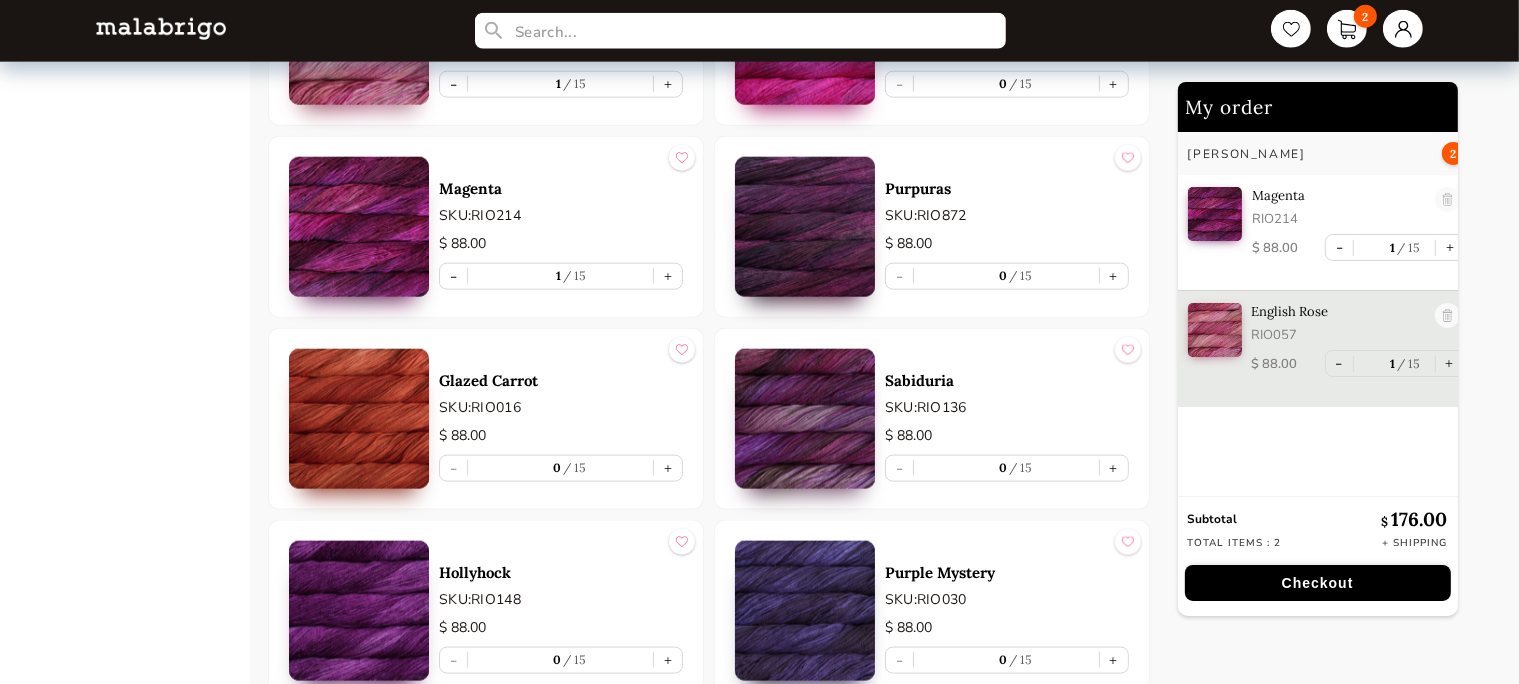 type on "1" 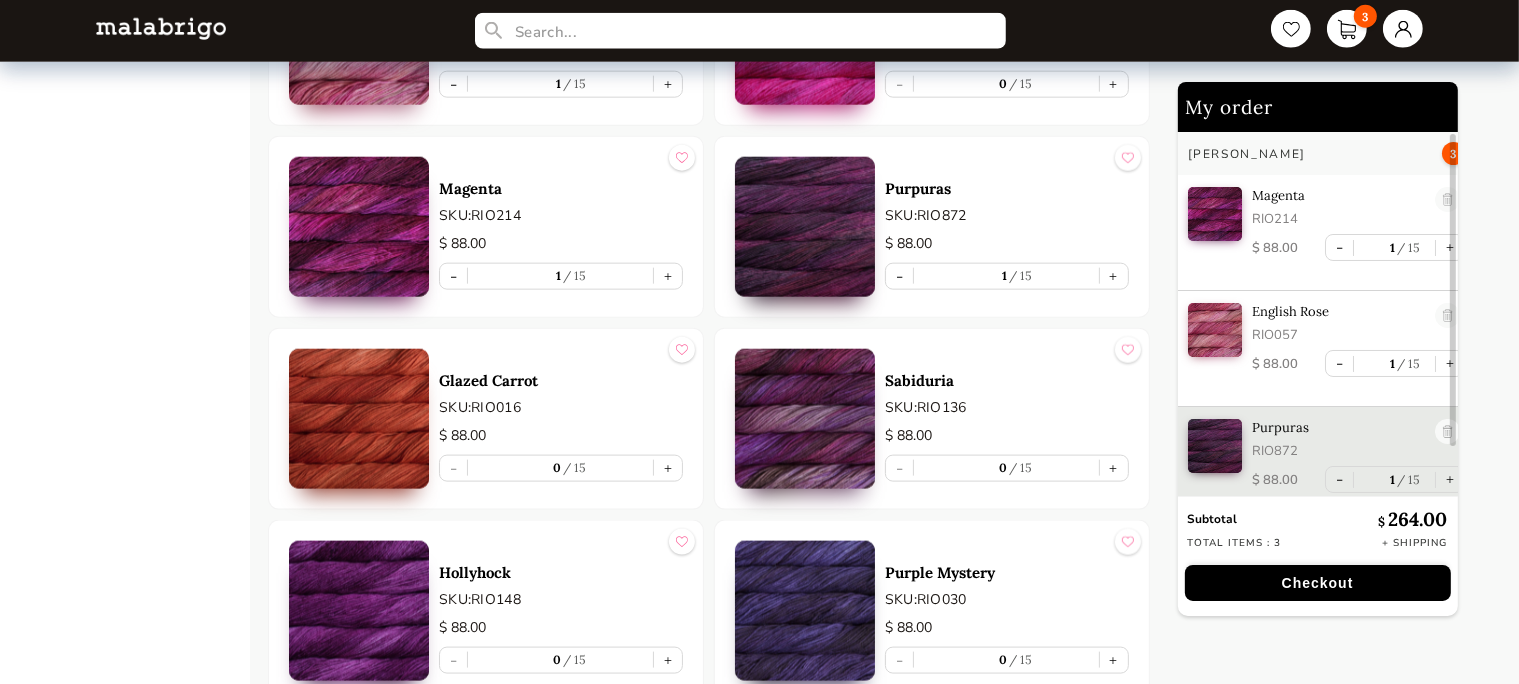 scroll, scrollTop: 10, scrollLeft: 0, axis: vertical 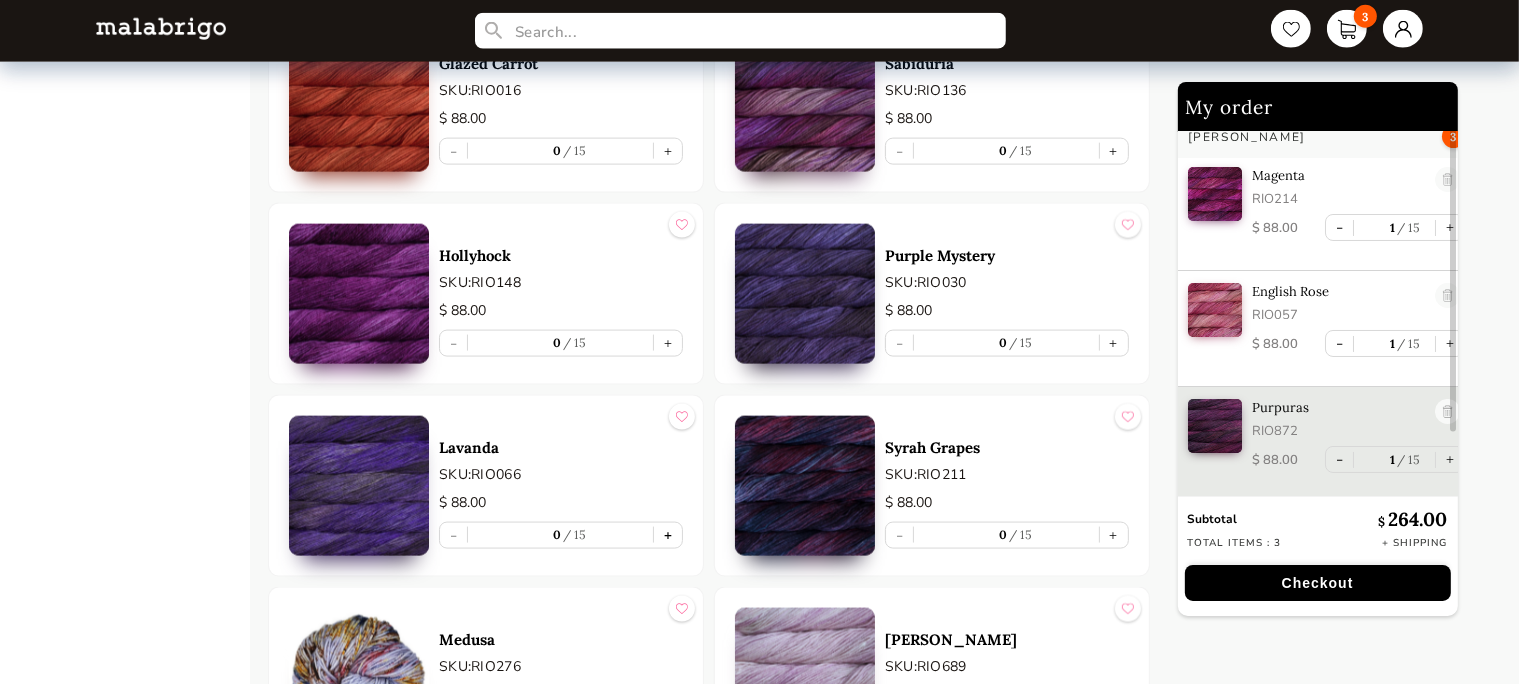click on "+" at bounding box center [668, 535] 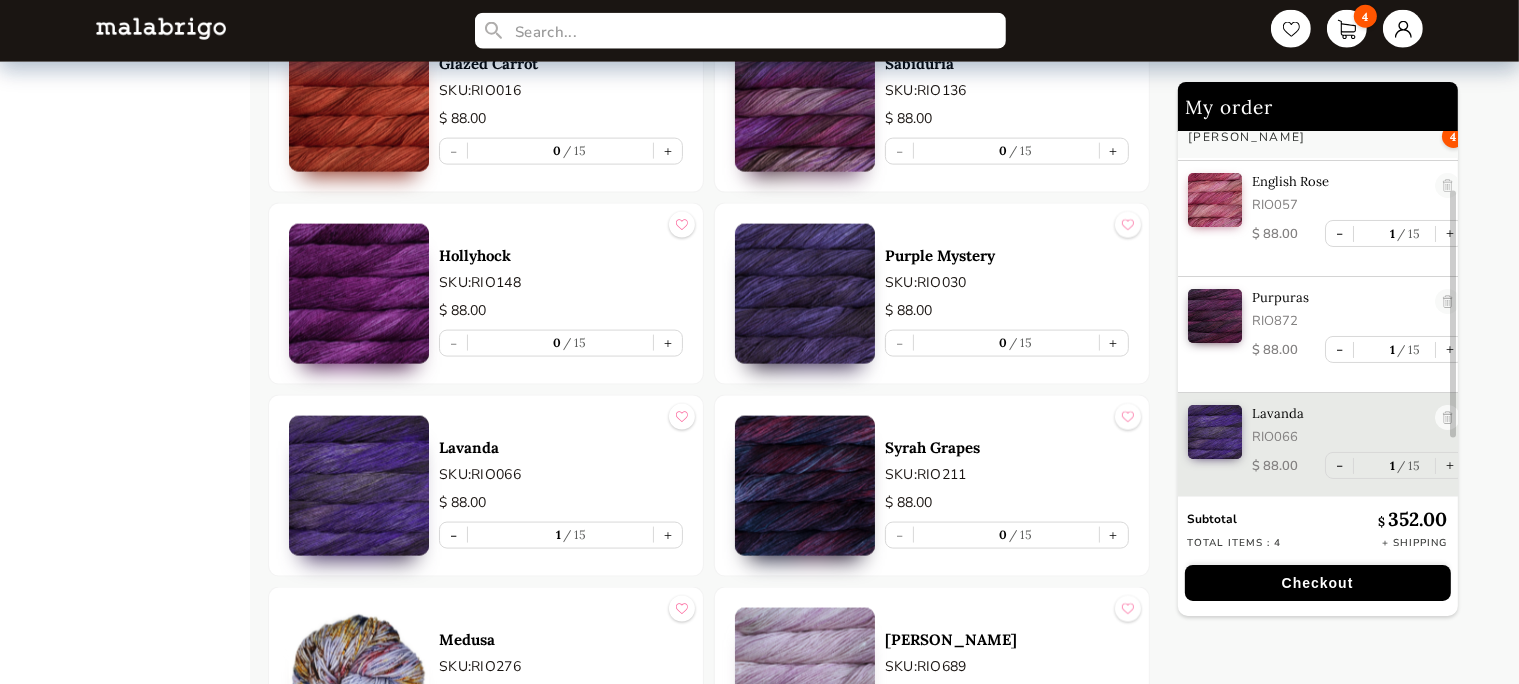 scroll, scrollTop: 114, scrollLeft: 0, axis: vertical 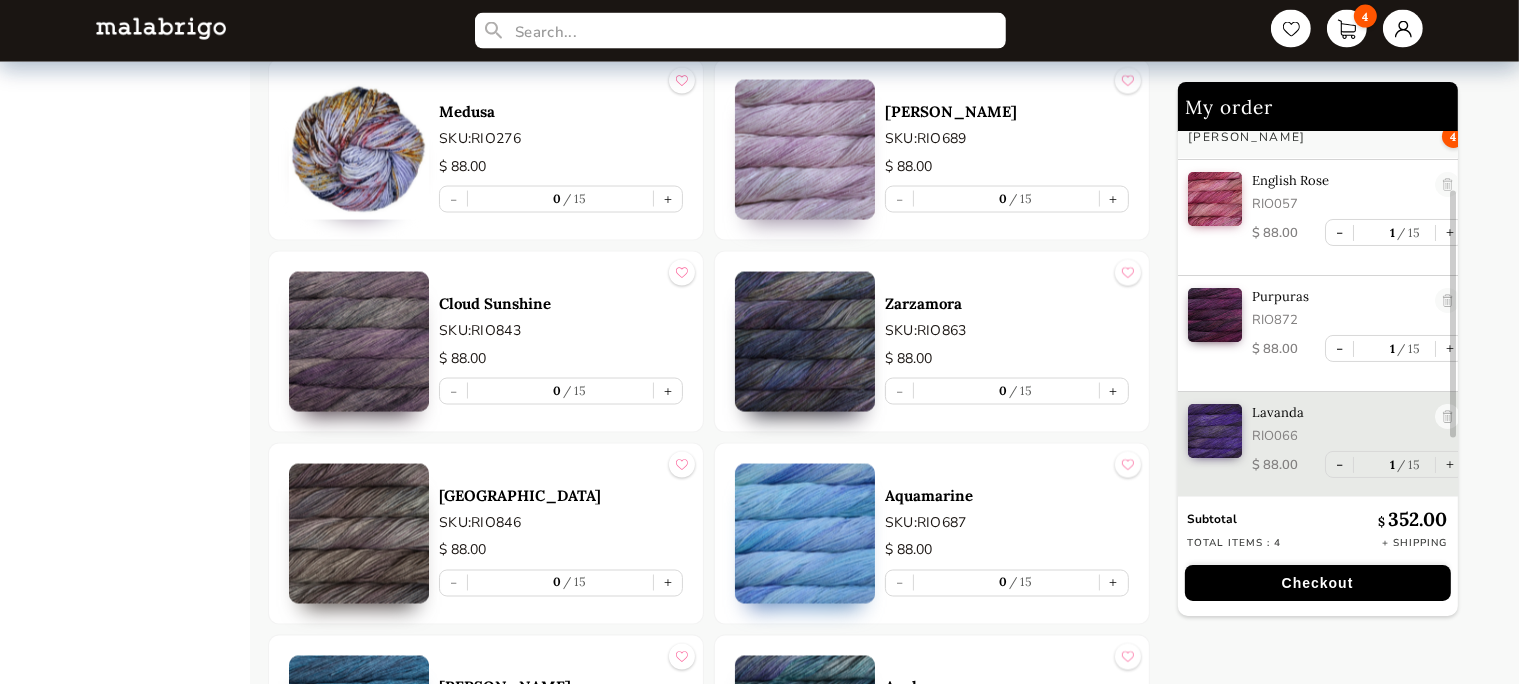 drag, startPoint x: 1113, startPoint y: 574, endPoint x: 1049, endPoint y: 547, distance: 69.46222 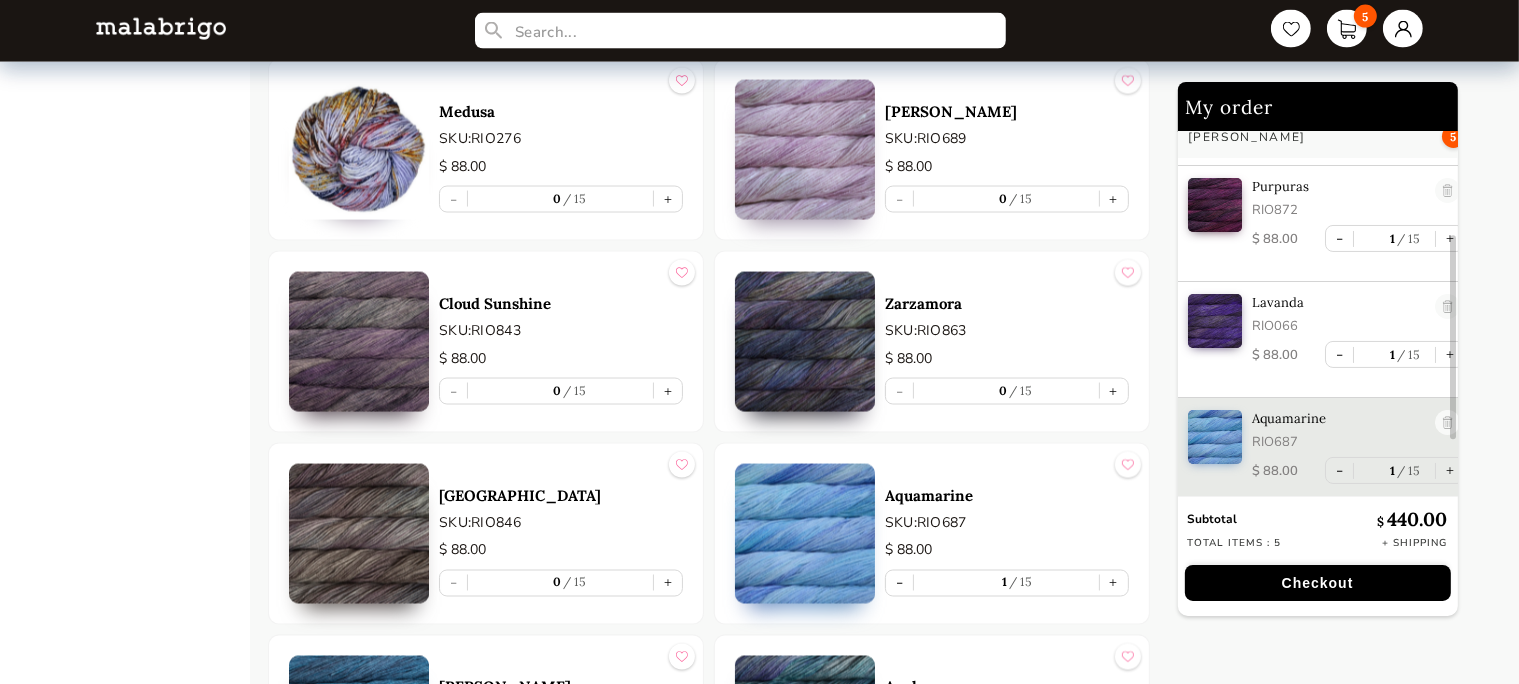 scroll, scrollTop: 226, scrollLeft: 0, axis: vertical 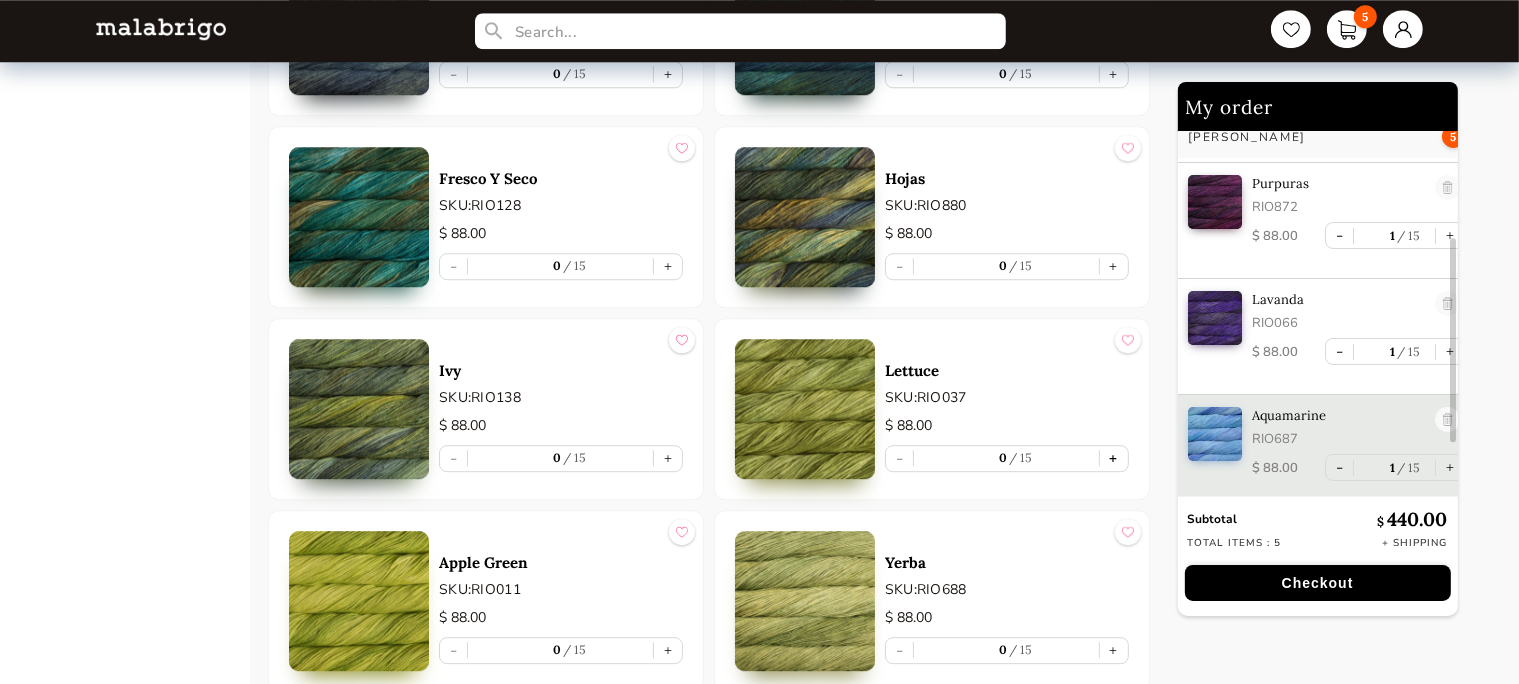 click on "+" at bounding box center [1114, 458] 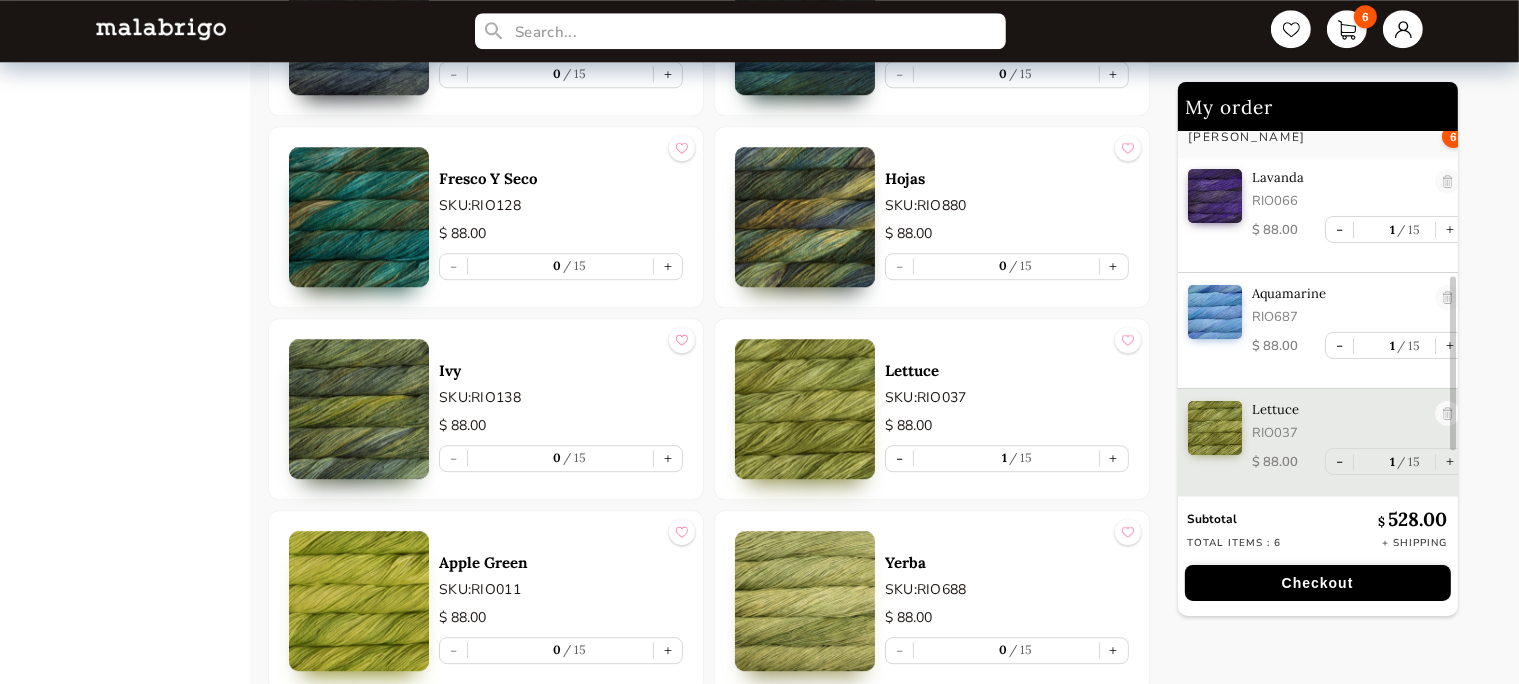 scroll, scrollTop: 350, scrollLeft: 0, axis: vertical 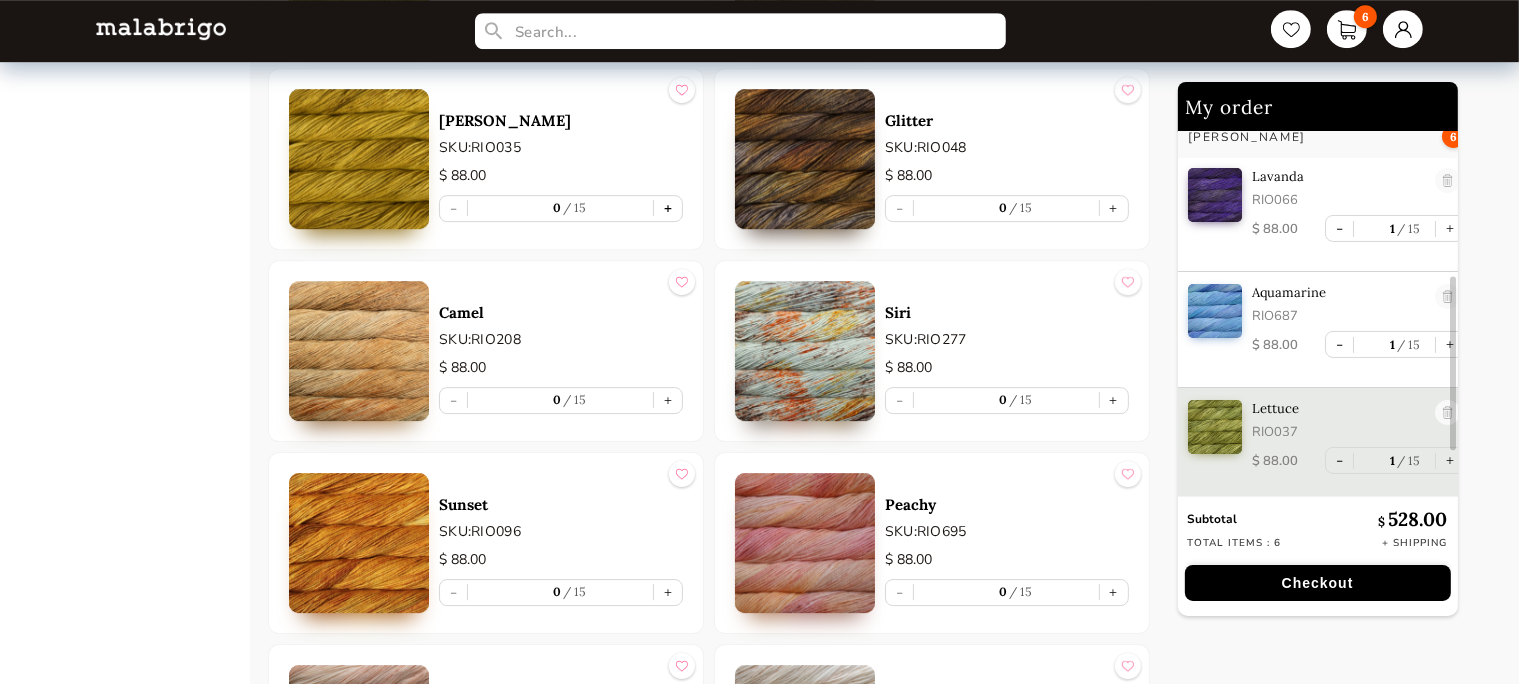 click on "+" at bounding box center [668, 208] 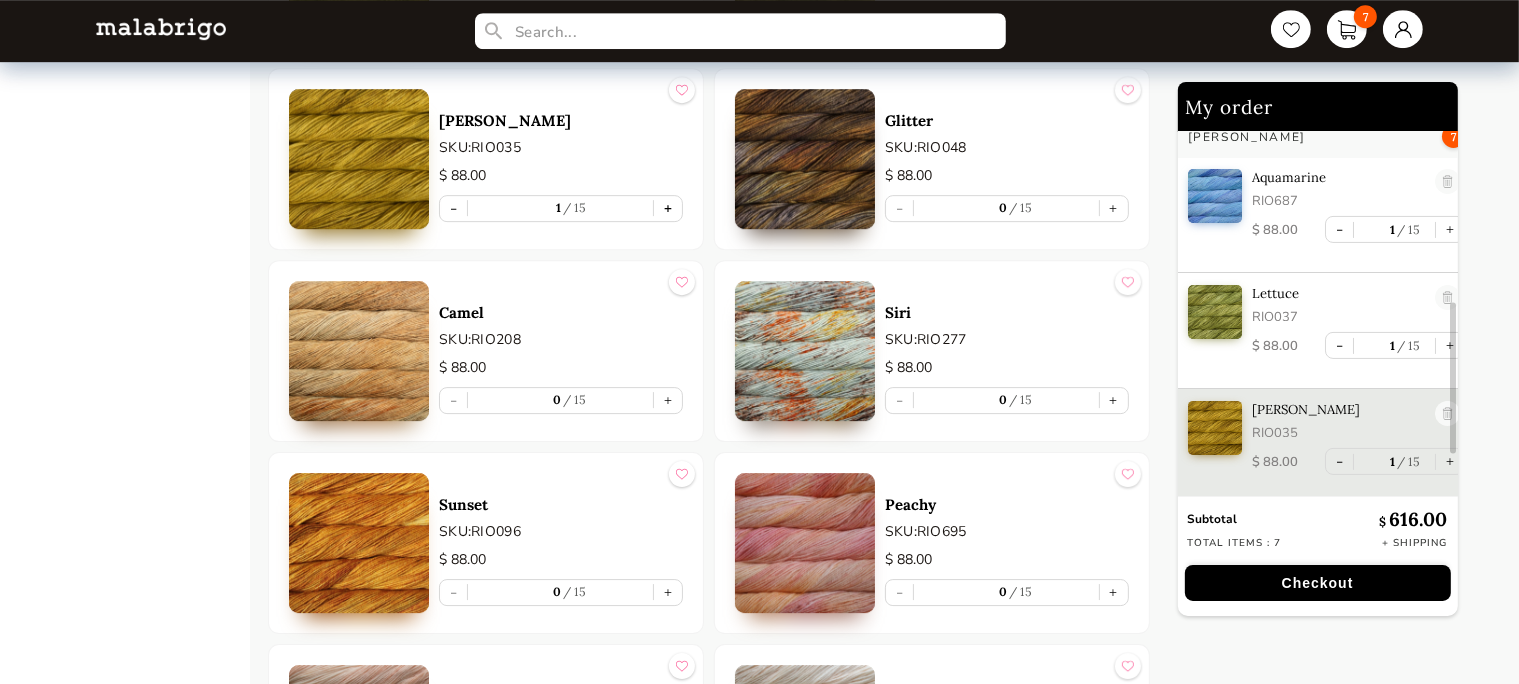 scroll, scrollTop: 466, scrollLeft: 0, axis: vertical 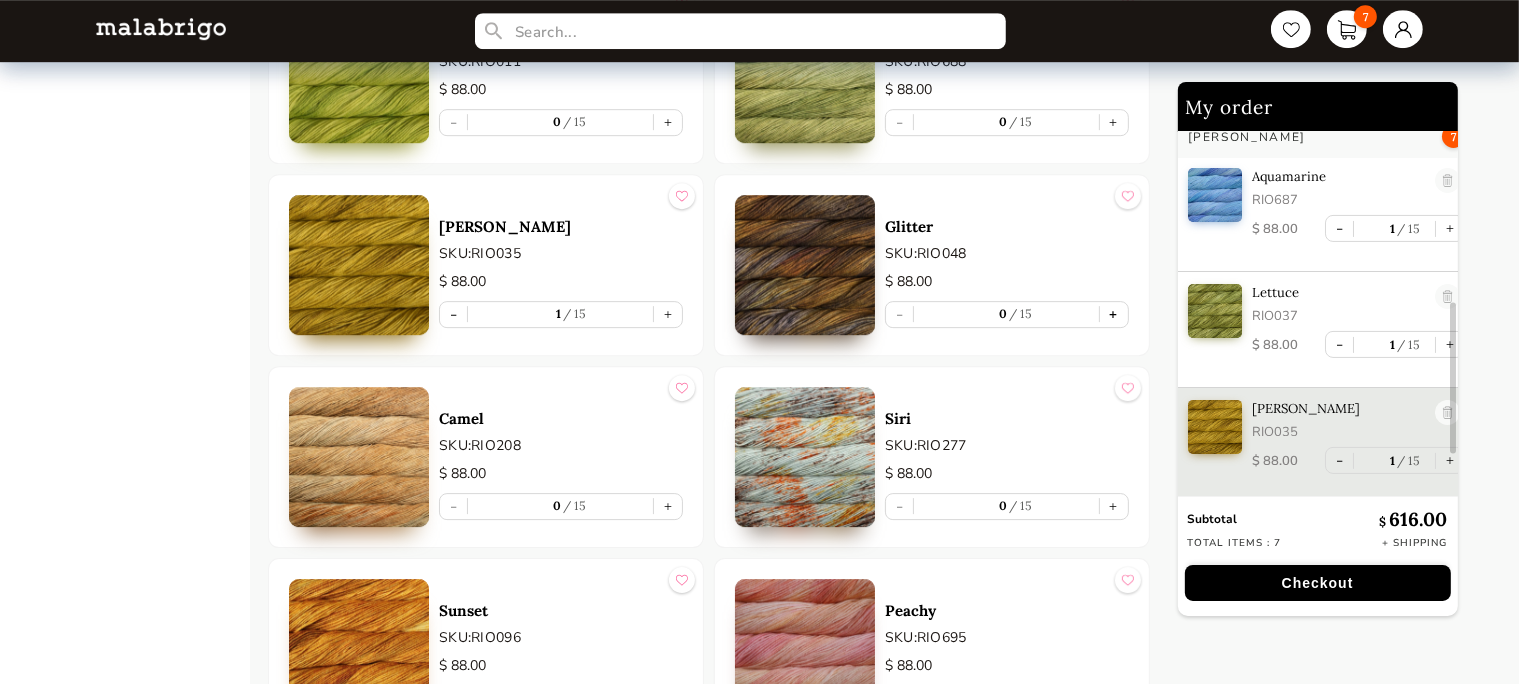 click on "+" at bounding box center [1114, 314] 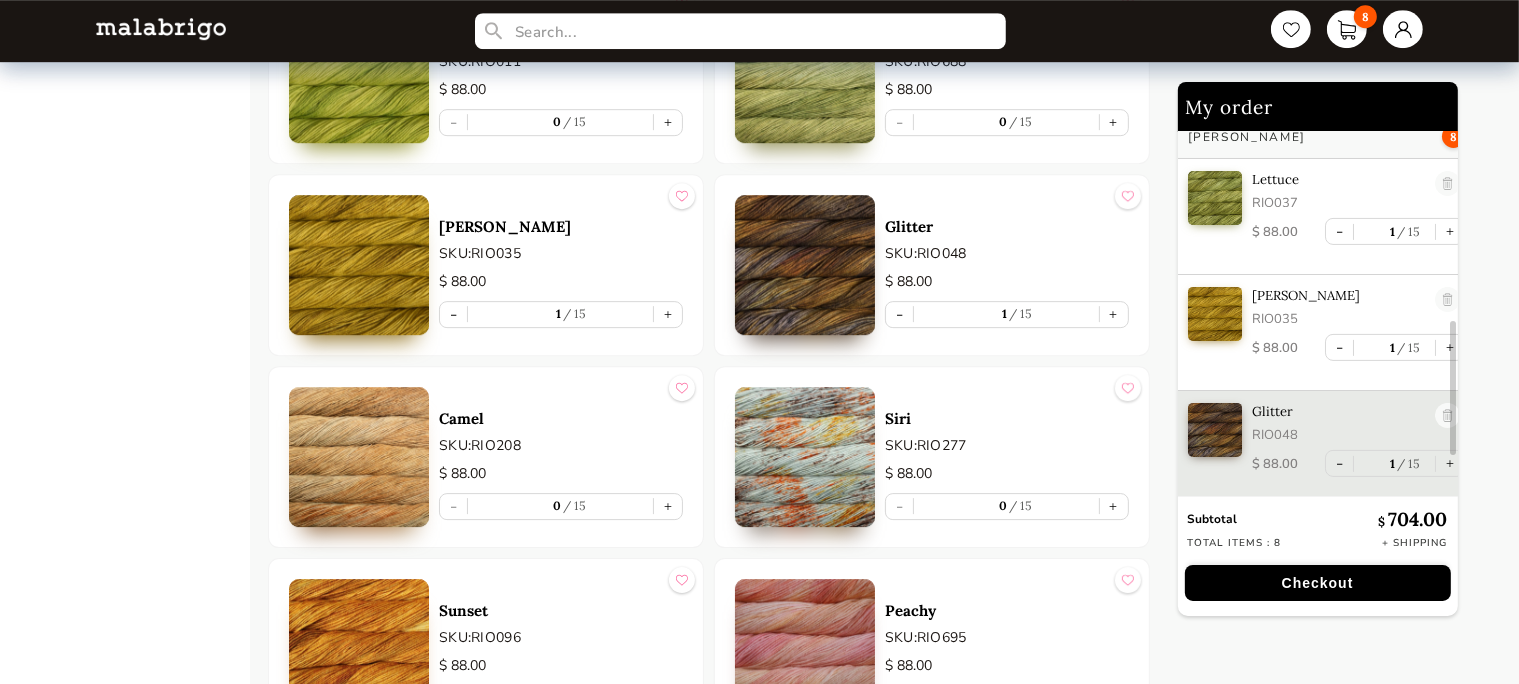 scroll, scrollTop: 580, scrollLeft: 0, axis: vertical 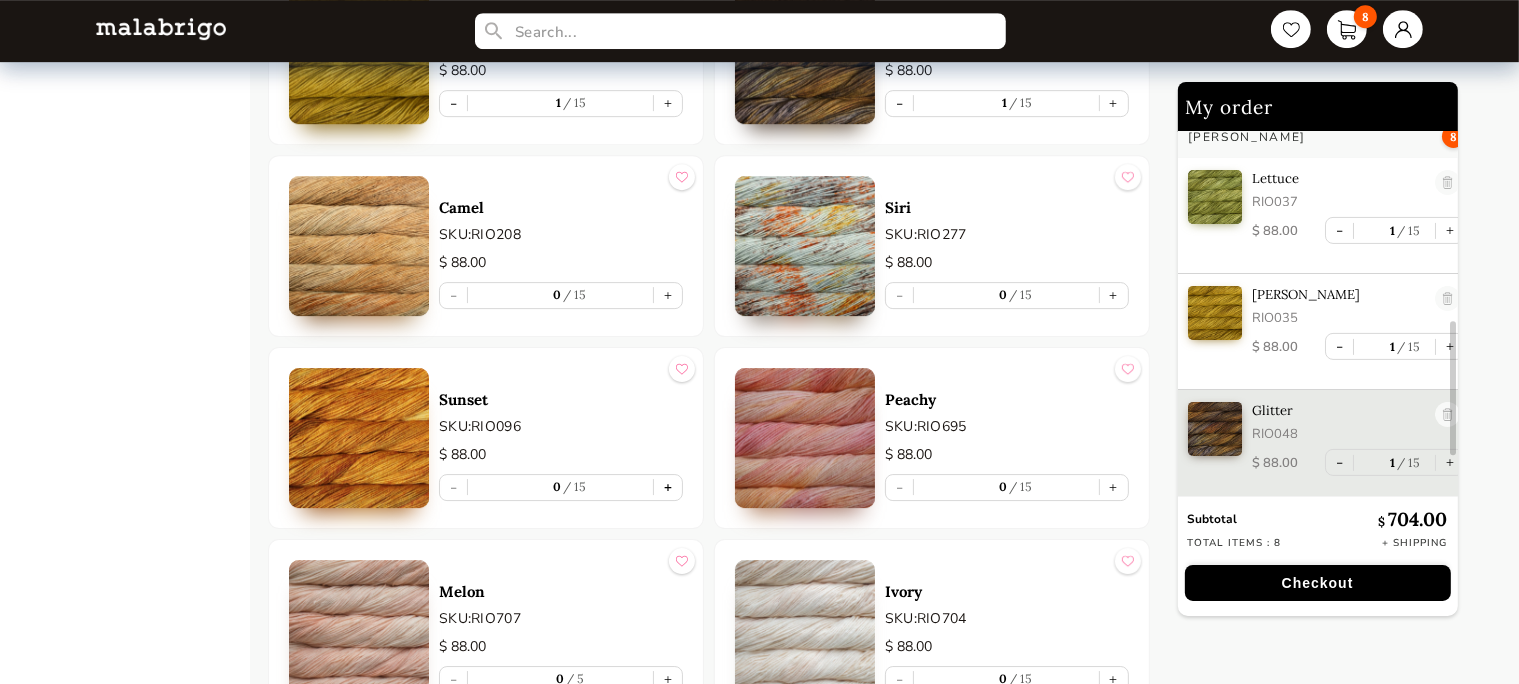 click on "+" at bounding box center (668, 487) 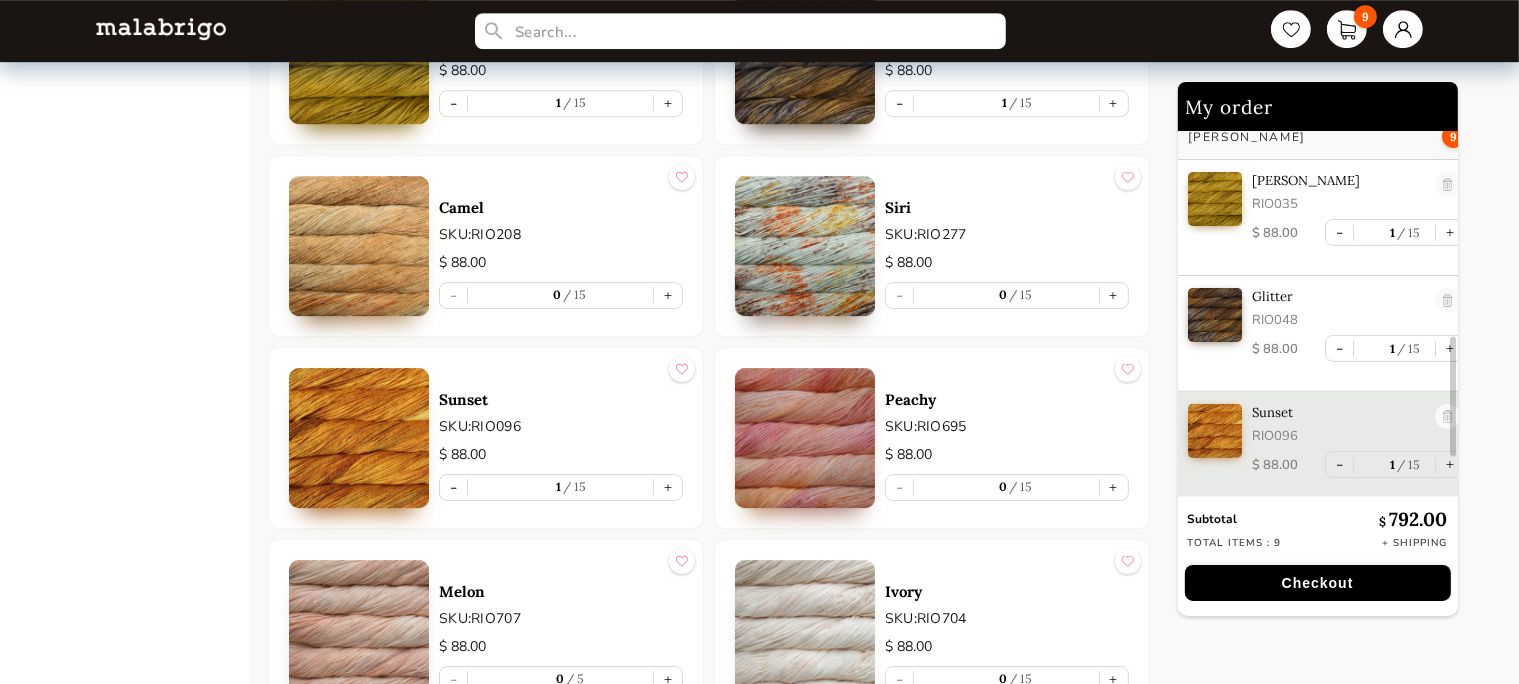 scroll, scrollTop: 695, scrollLeft: 0, axis: vertical 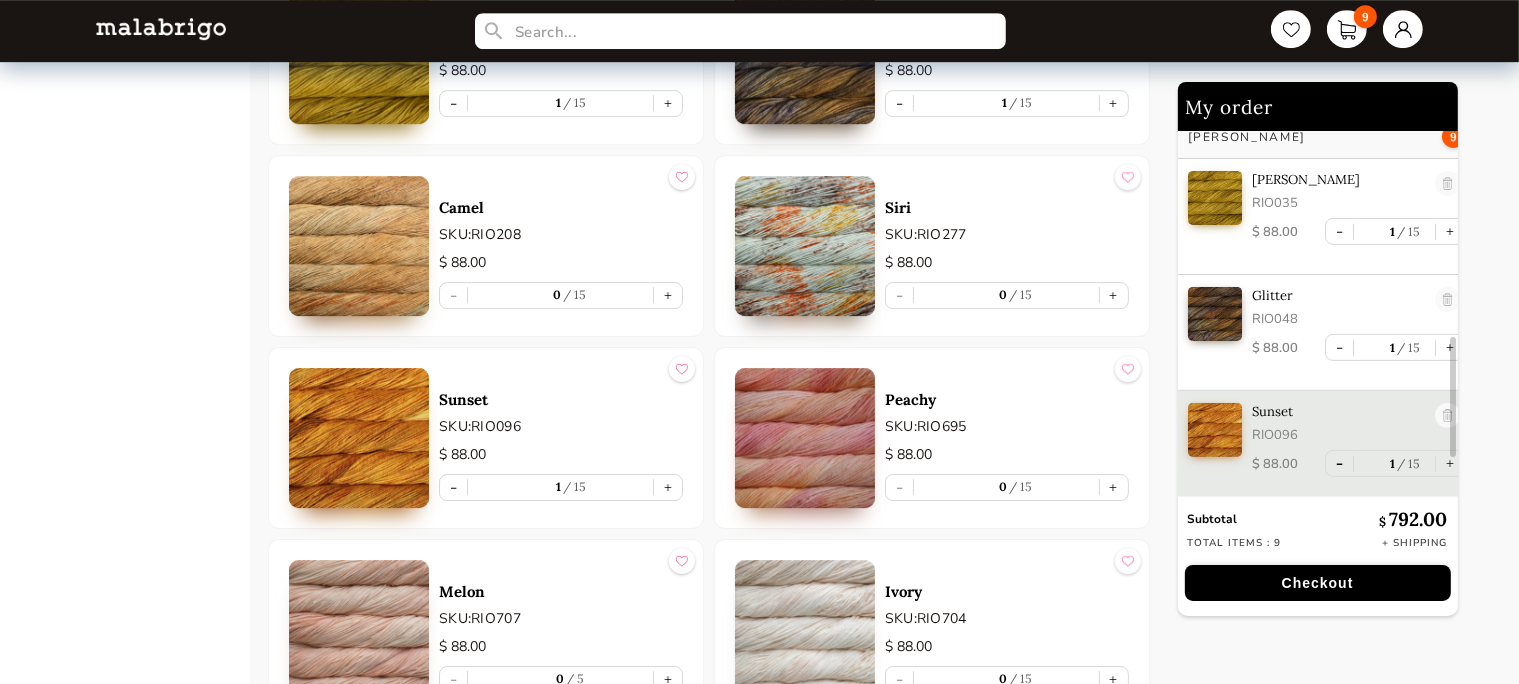 click on "-" at bounding box center (1339, 463) 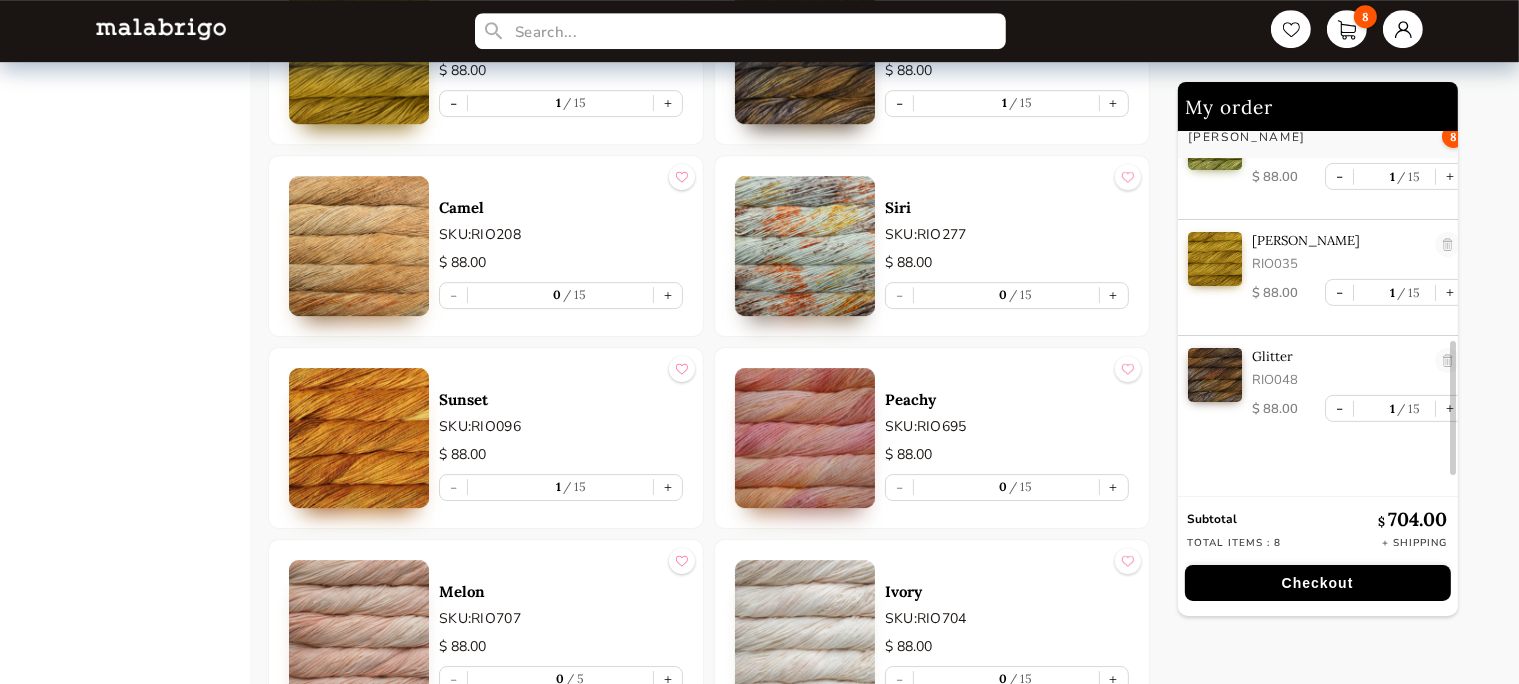 type on "0" 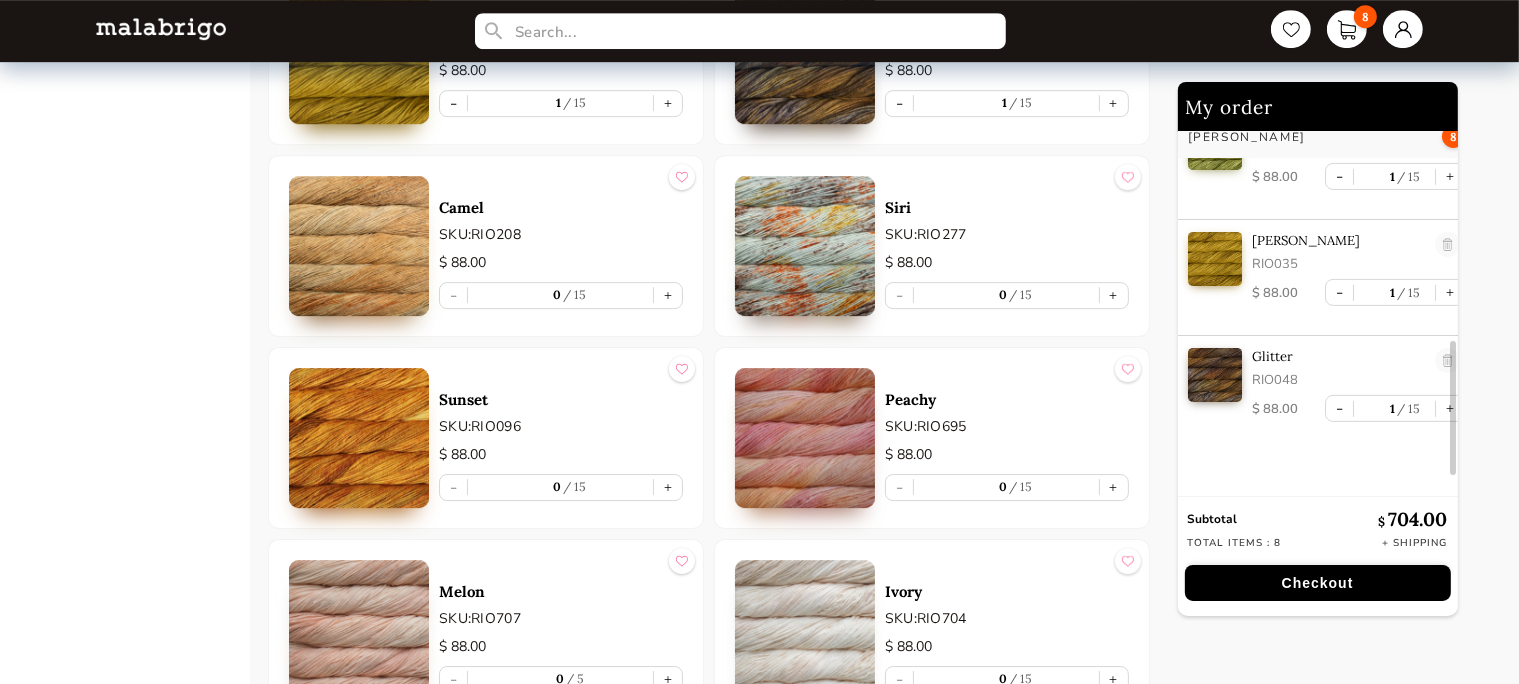 scroll, scrollTop: 636, scrollLeft: 0, axis: vertical 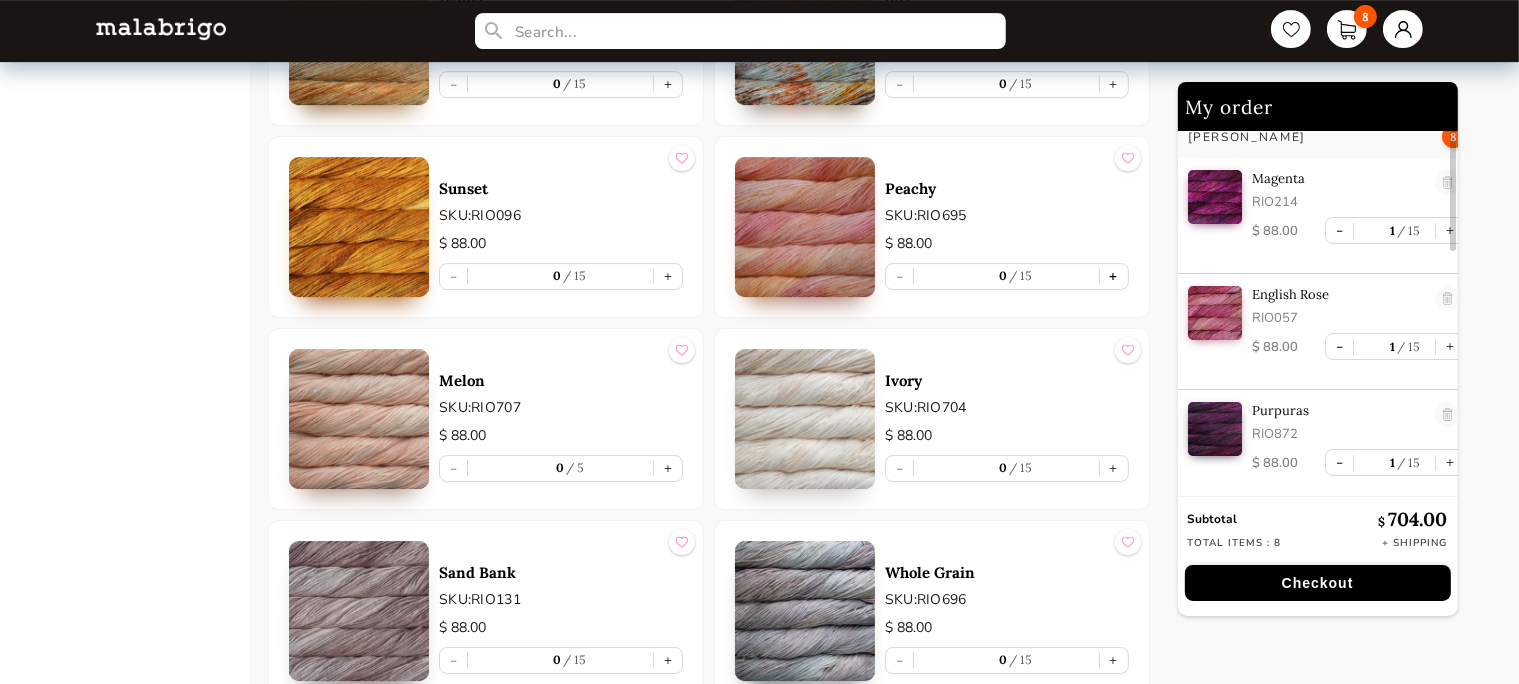 click on "+" at bounding box center [1114, 276] 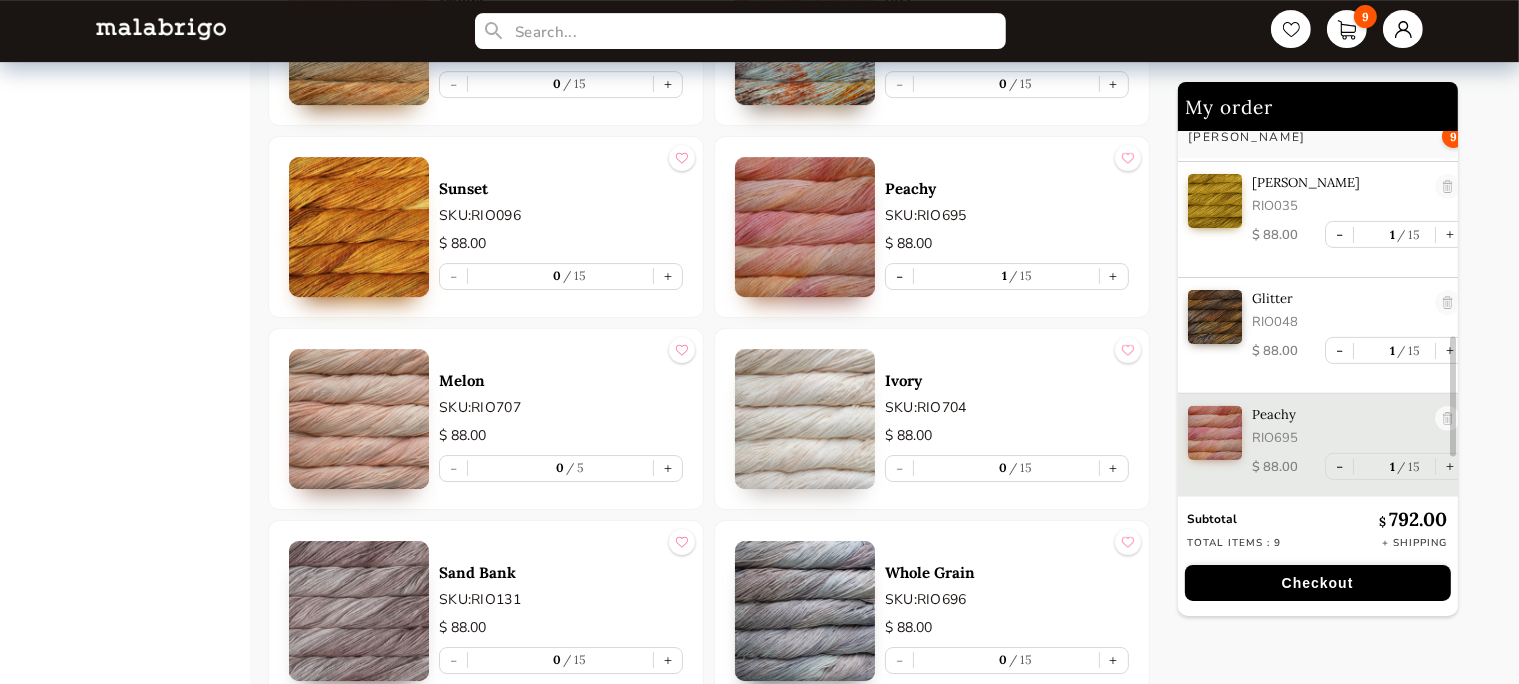 scroll, scrollTop: 694, scrollLeft: 0, axis: vertical 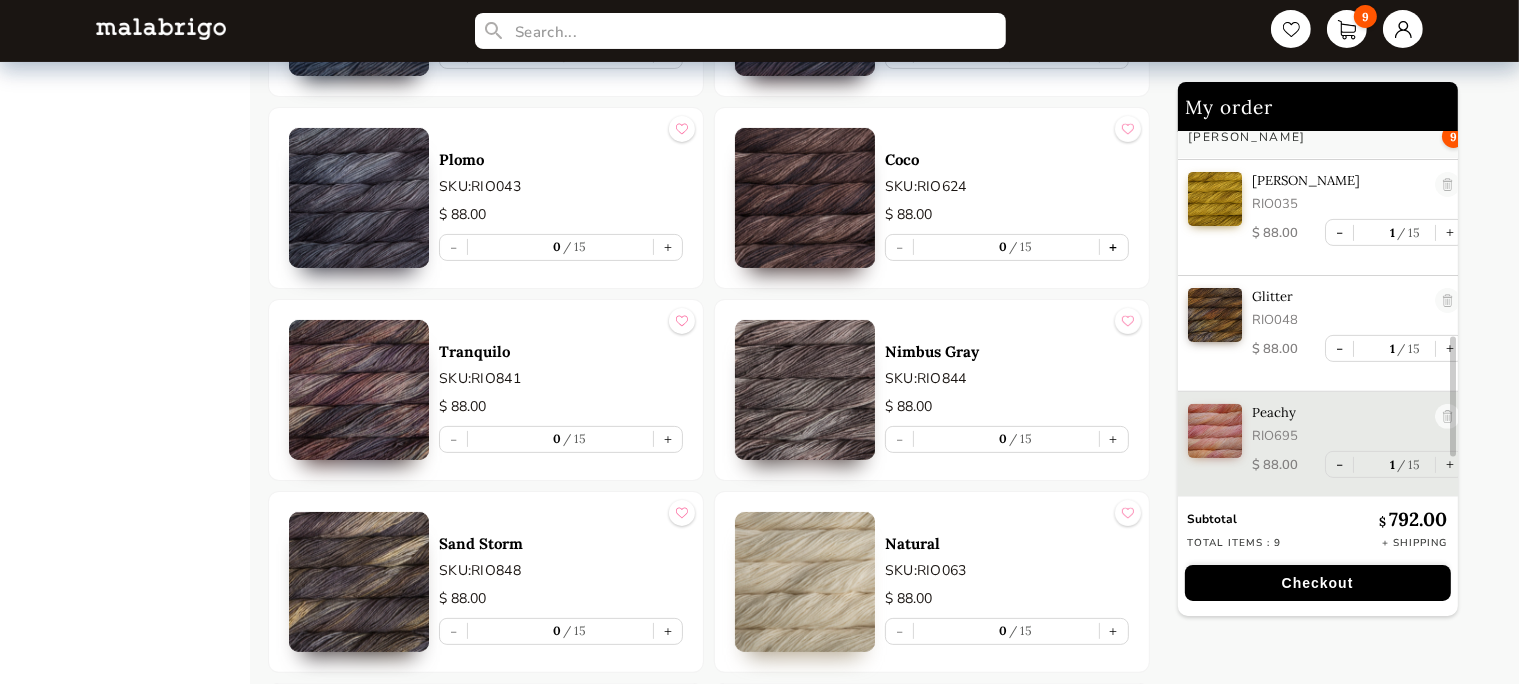 click on "+" at bounding box center (1114, 247) 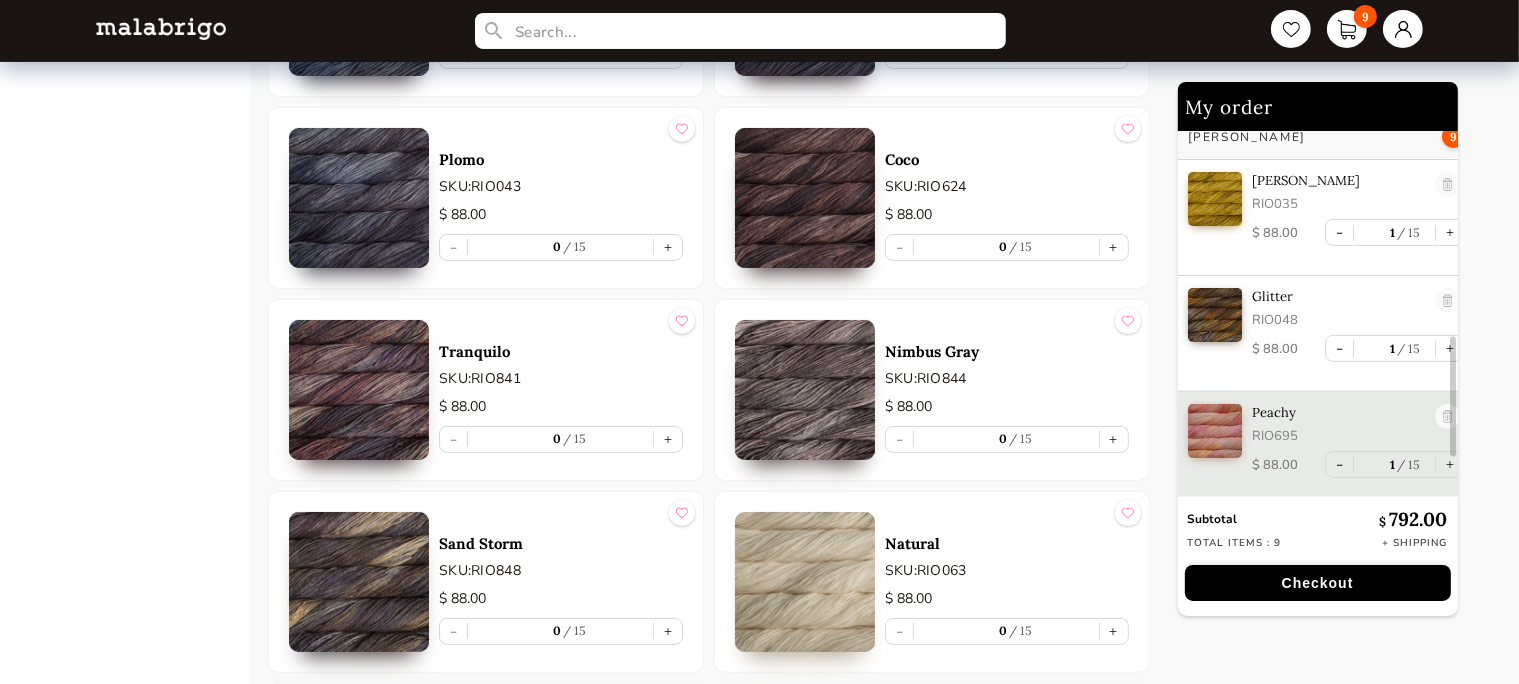 type on "1" 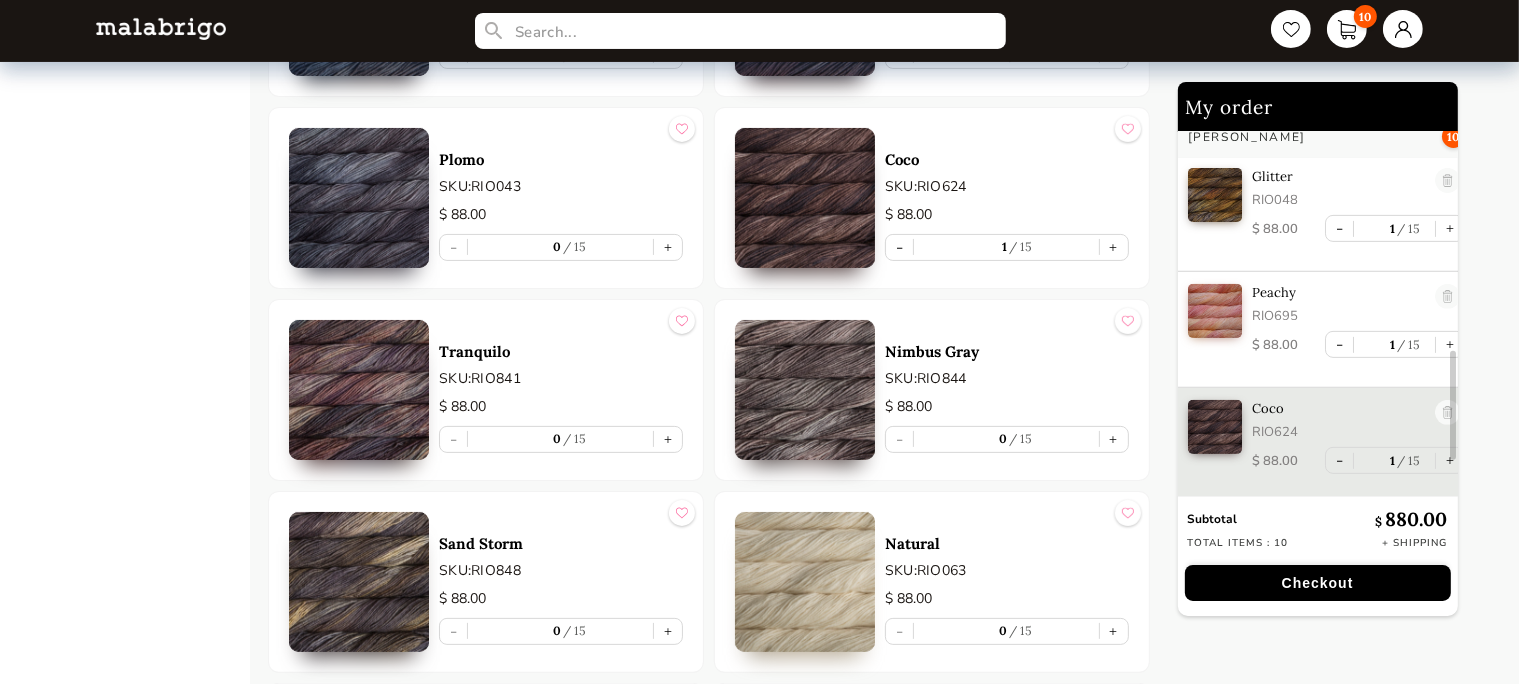 scroll, scrollTop: 815, scrollLeft: 0, axis: vertical 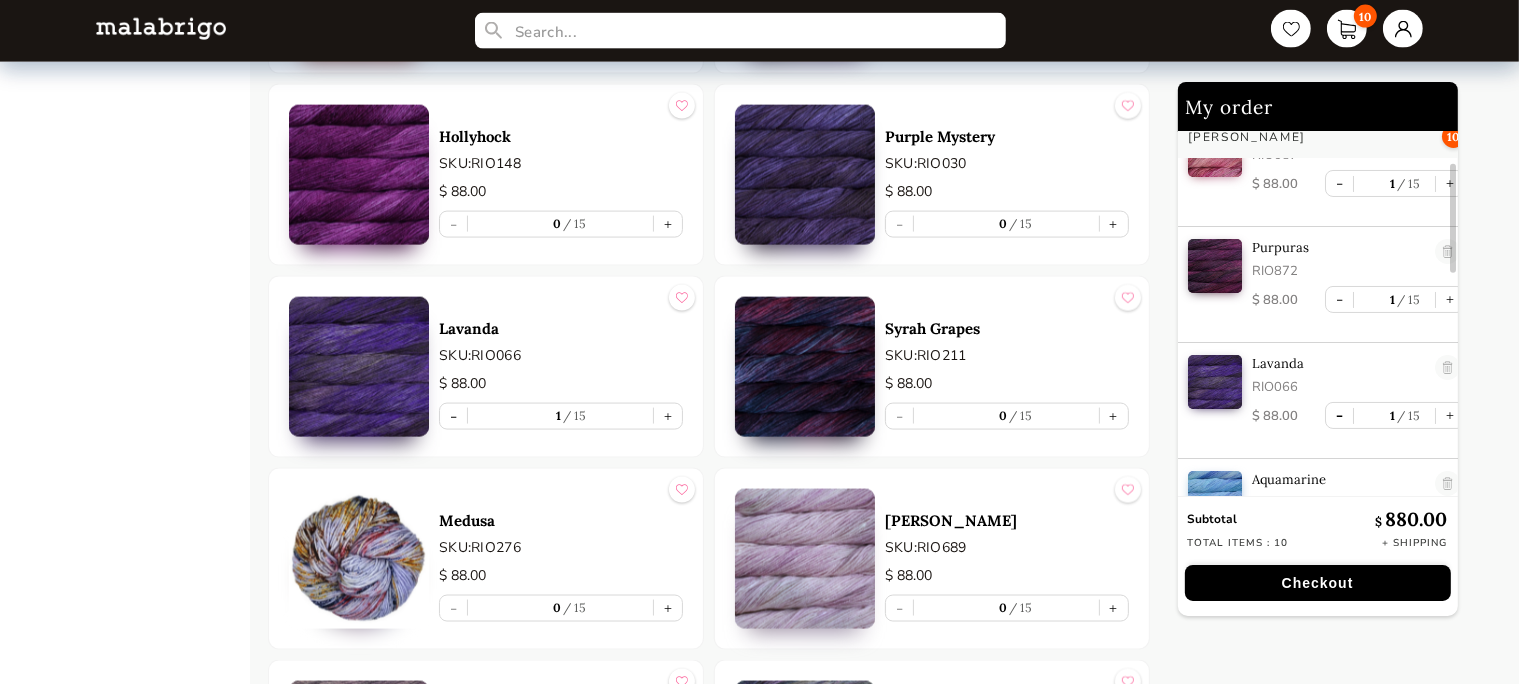 click on "-" at bounding box center (1339, 415) 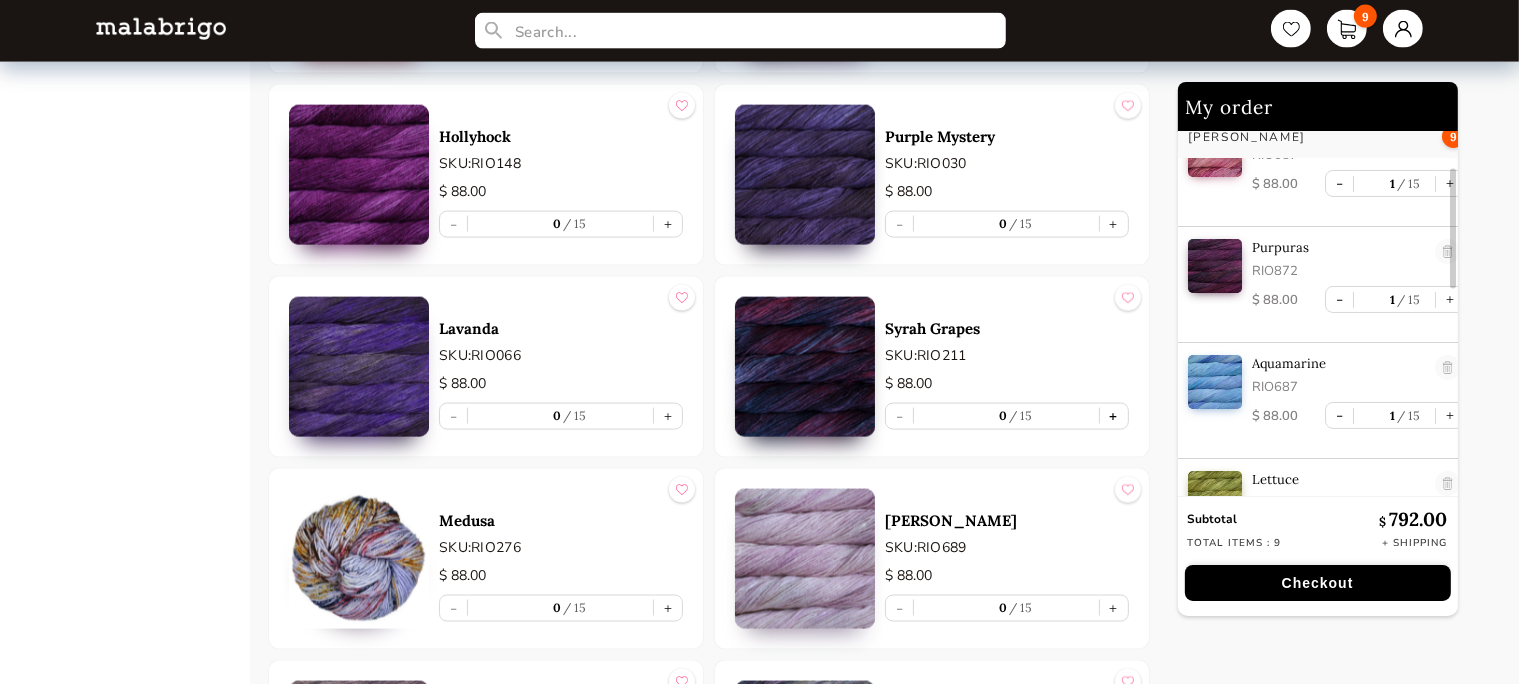 click on "+" at bounding box center (1114, 416) 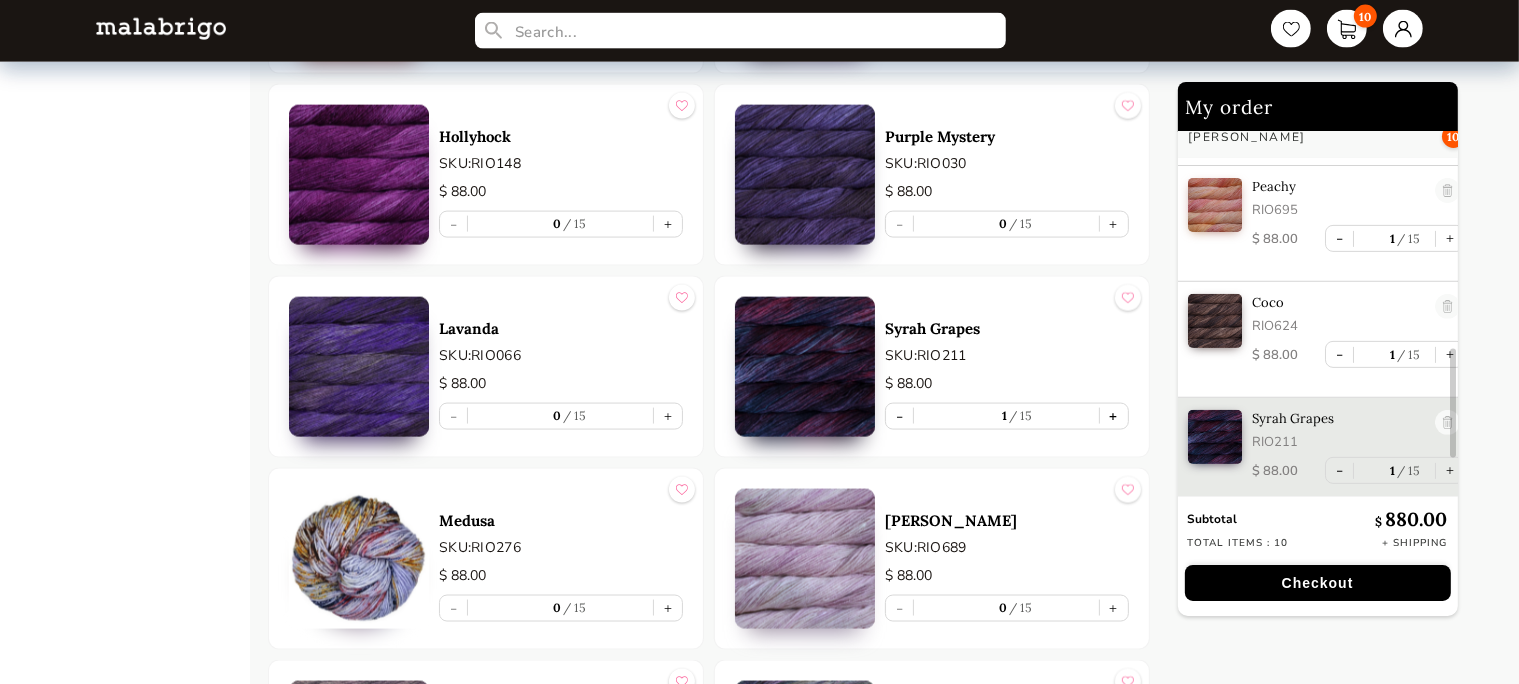 scroll, scrollTop: 809, scrollLeft: 0, axis: vertical 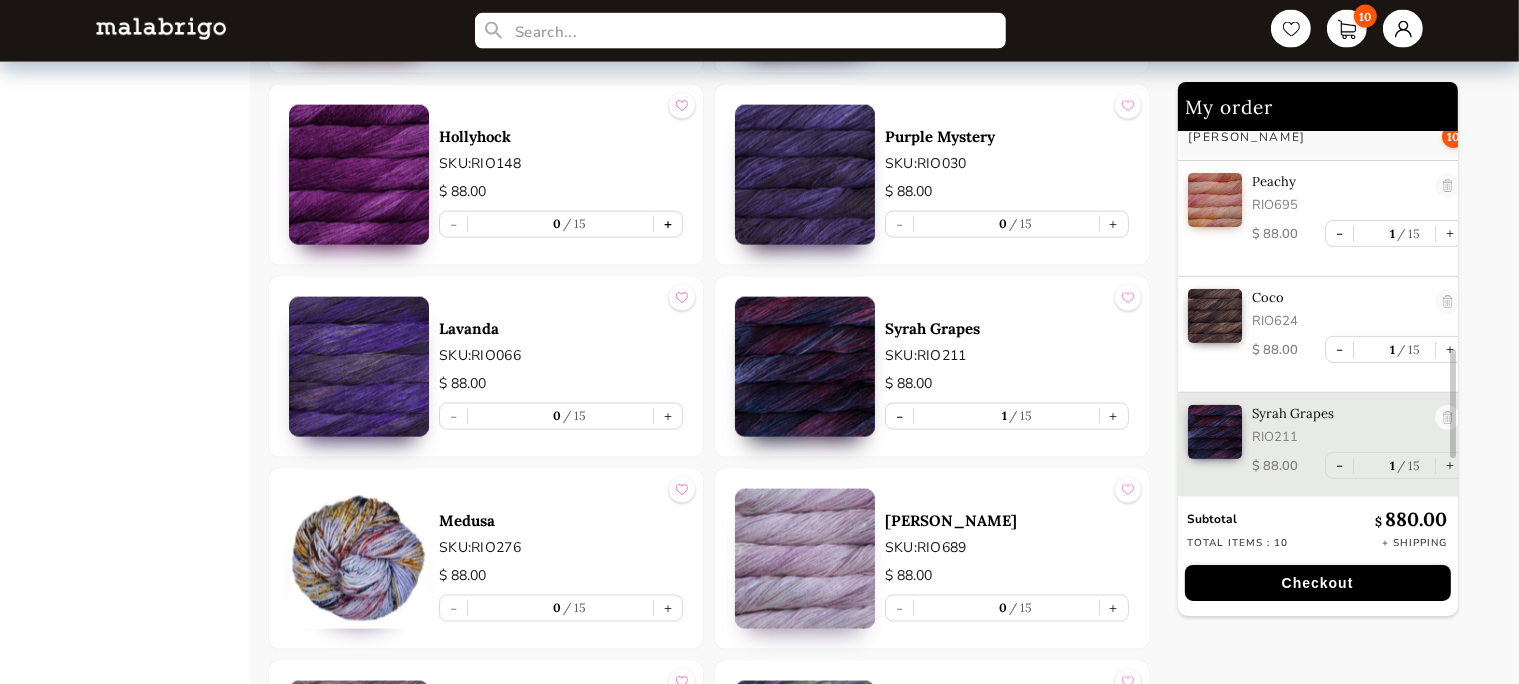 click on "+" at bounding box center (668, 224) 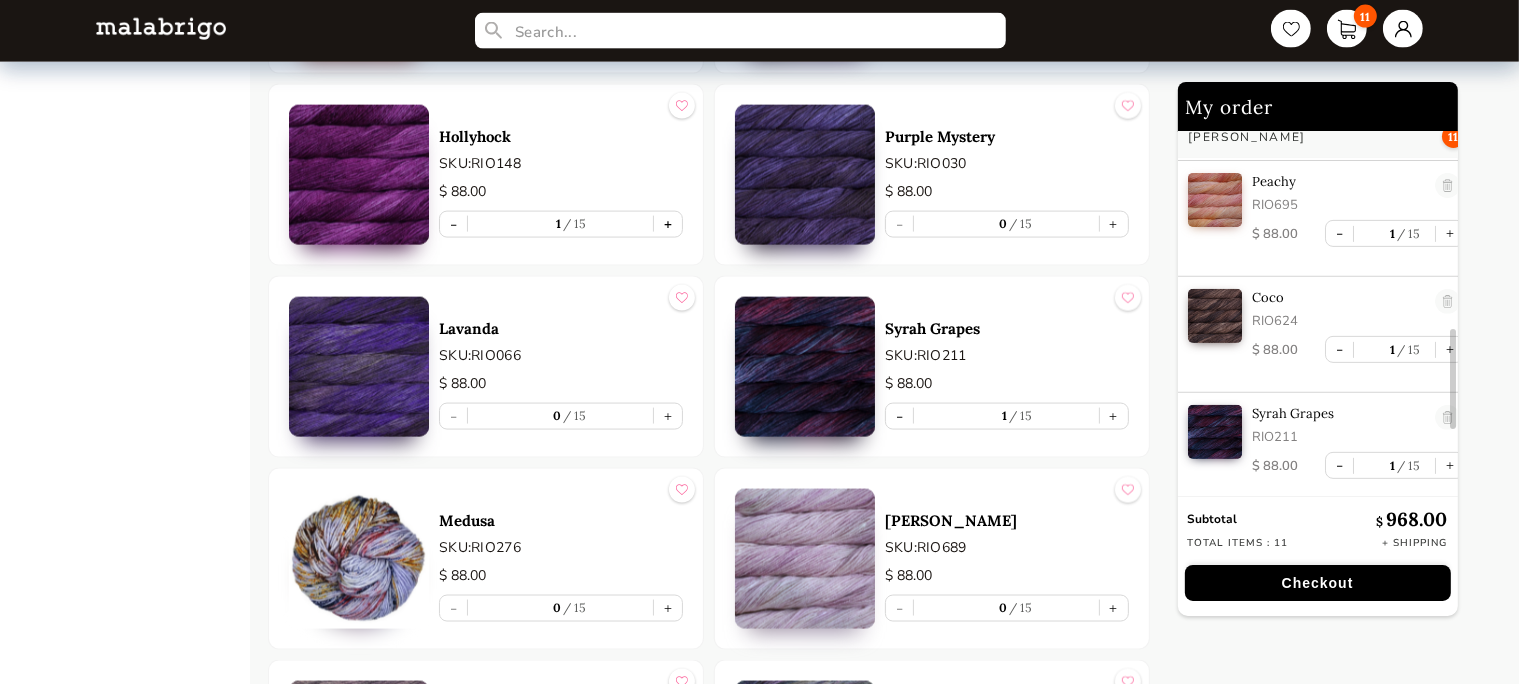 type on "1" 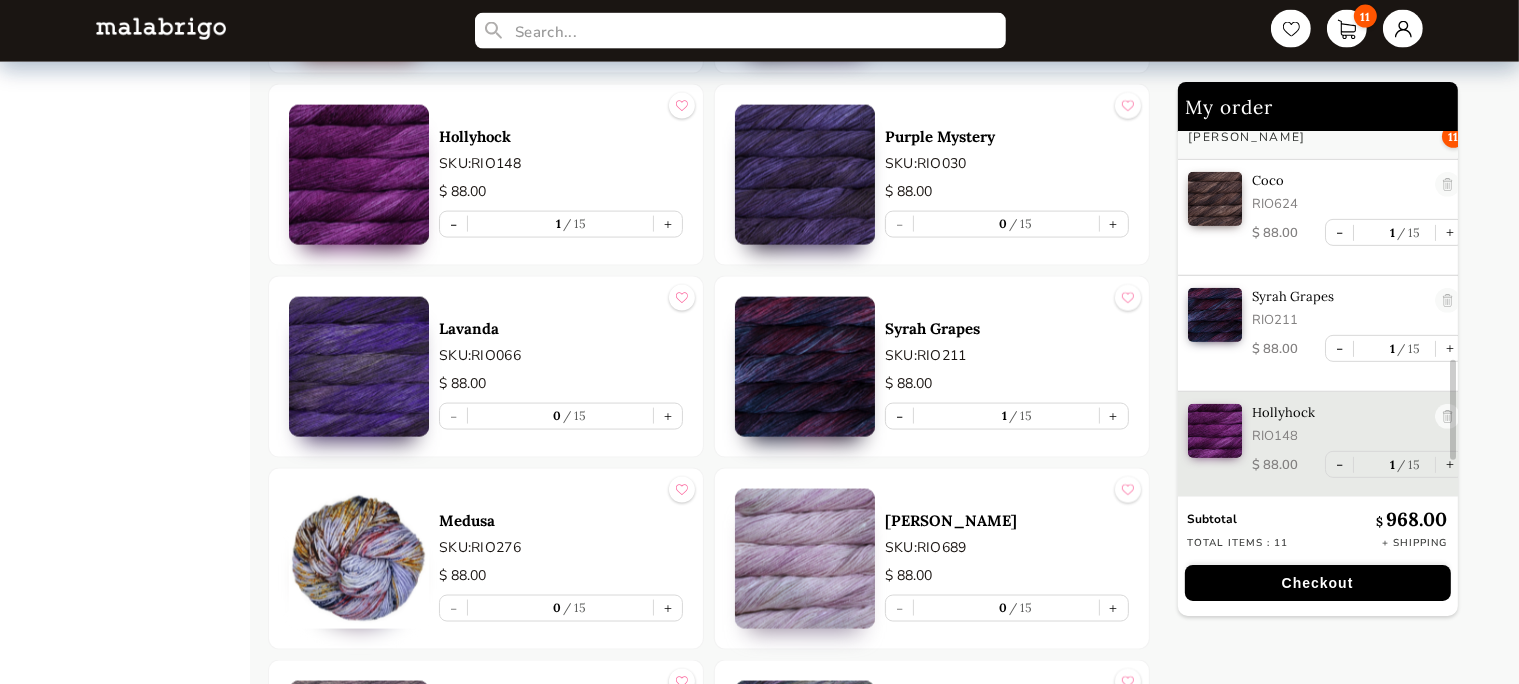 scroll, scrollTop: 927, scrollLeft: 0, axis: vertical 